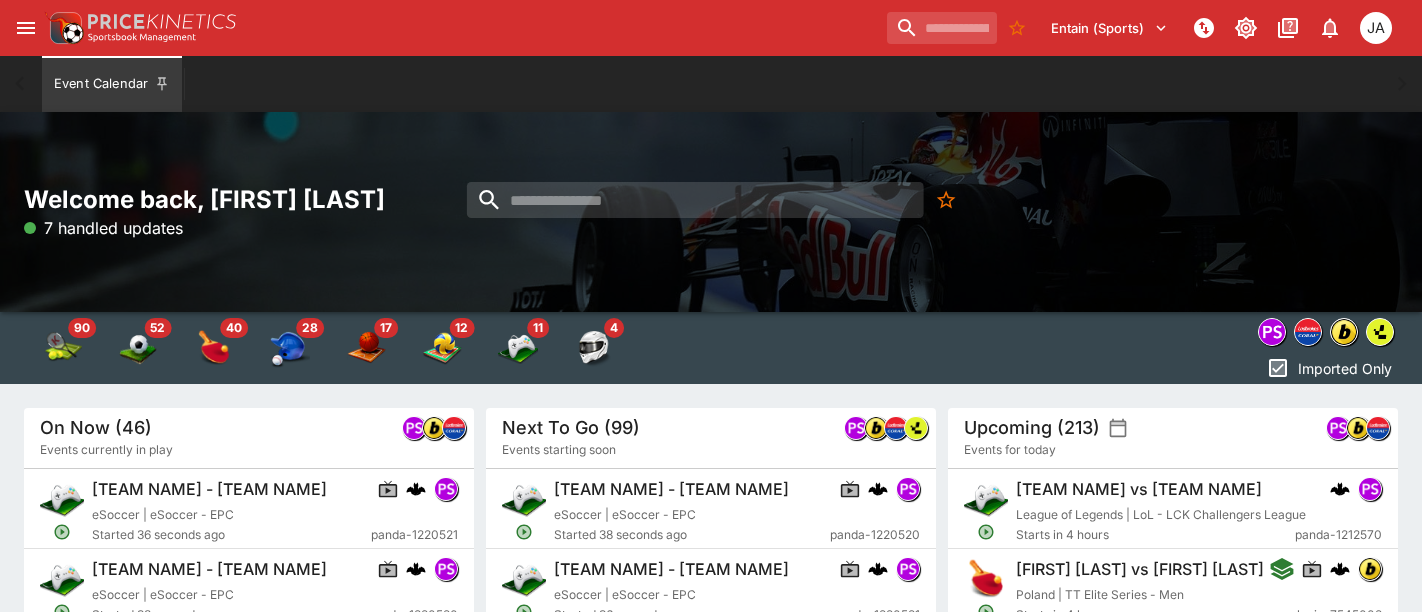 scroll, scrollTop: 0, scrollLeft: 0, axis: both 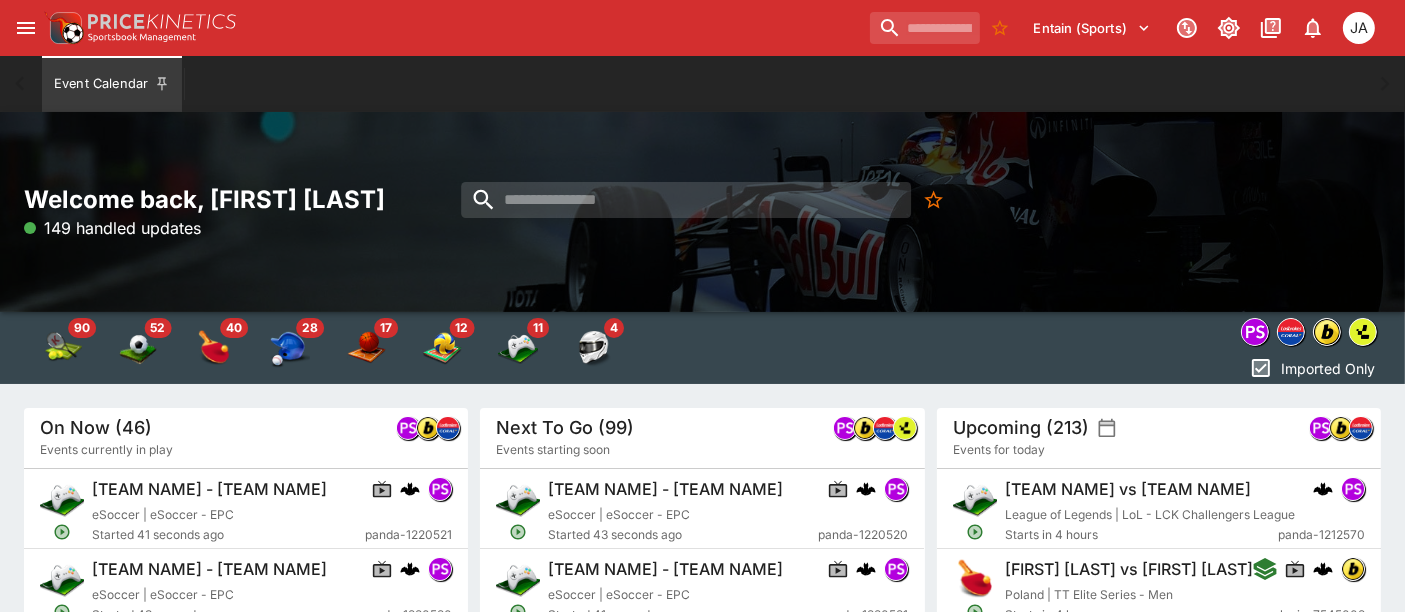 click on "Entain (Sports)" at bounding box center (1092, 28) 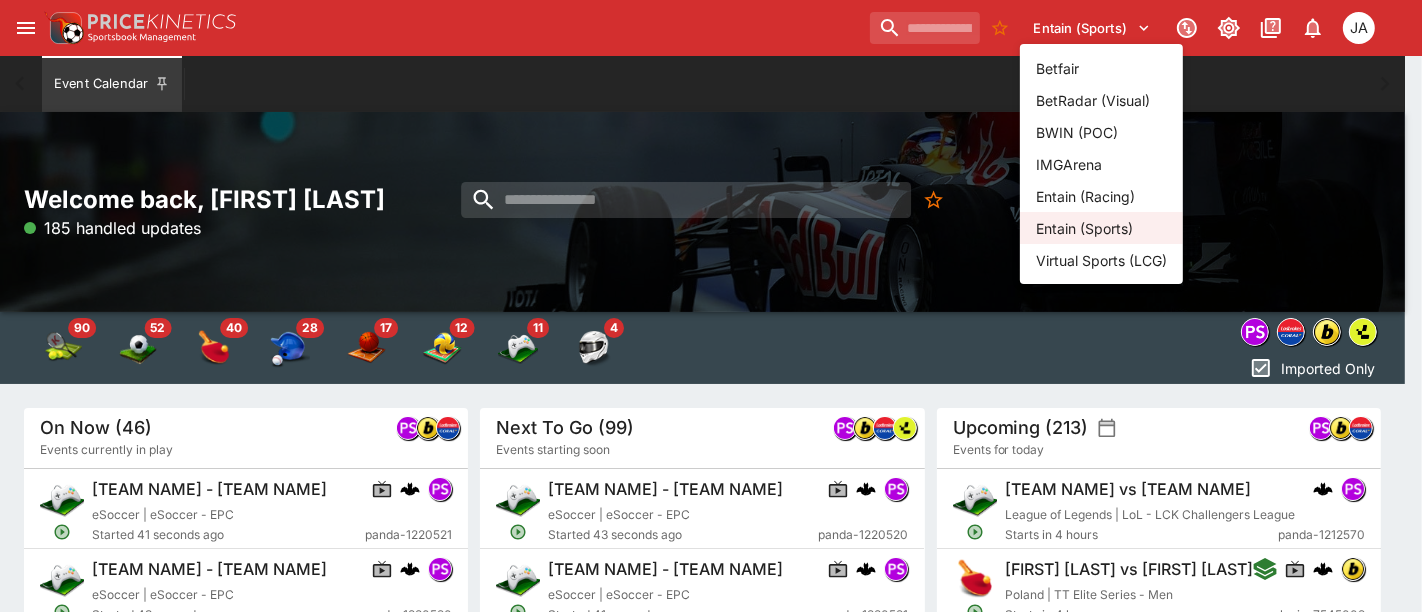 click on "Entain (Racing)" at bounding box center [1101, 196] 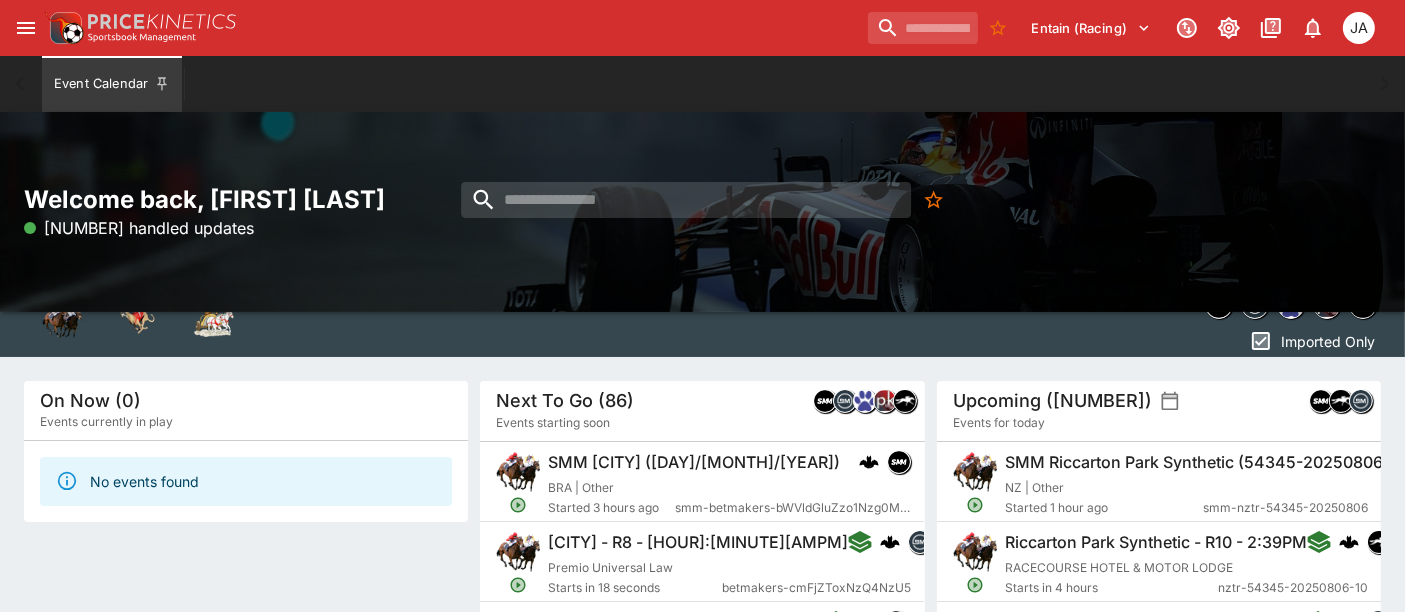 scroll, scrollTop: 0, scrollLeft: 0, axis: both 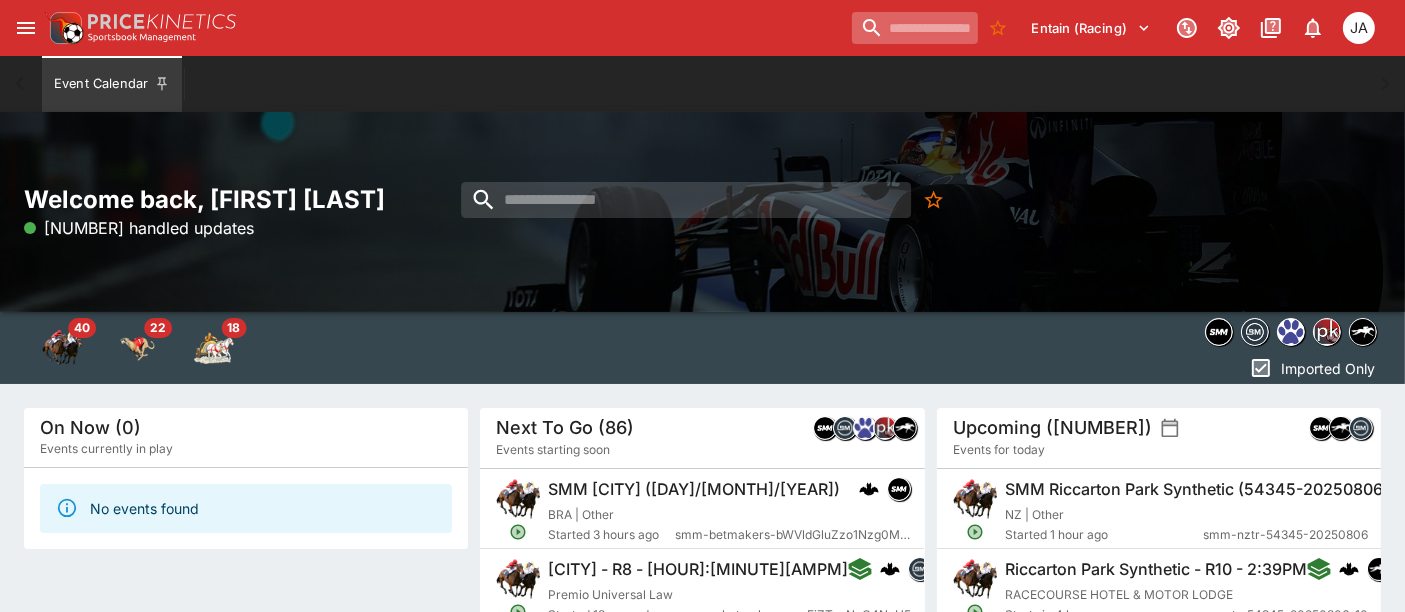 click at bounding box center [915, 28] 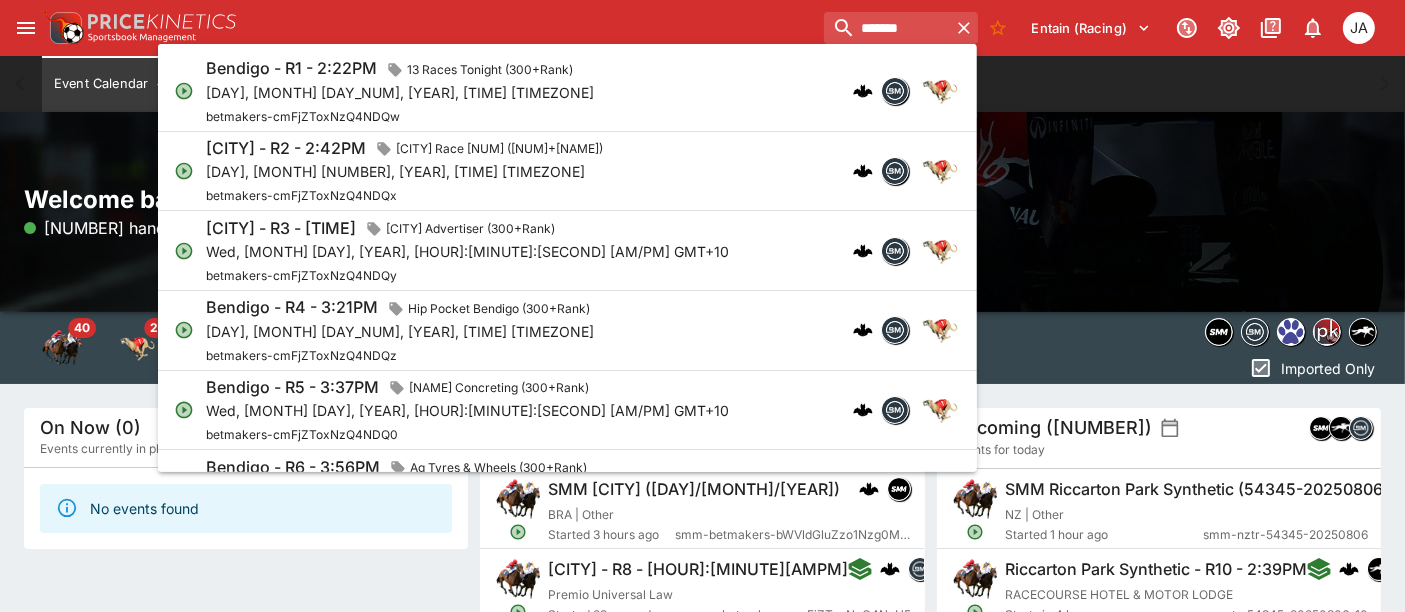 type on "*******" 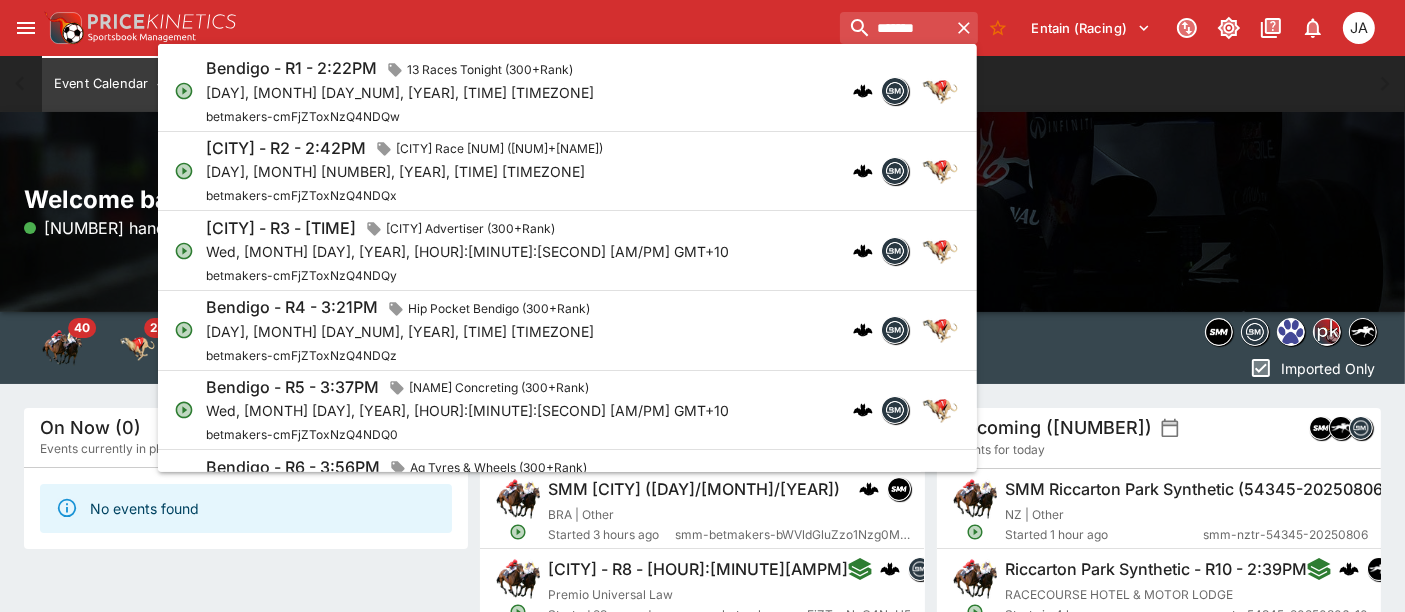 click on "[CITY] - R1 - [TIME] [NUMBER] Races Tonight ([NUMBER]+Rank) [DAY], [MONTH] [DAY_NUM], [YEAR], [TIME] [AMPM] [TIMEZONE] [URL]" at bounding box center (400, 91) 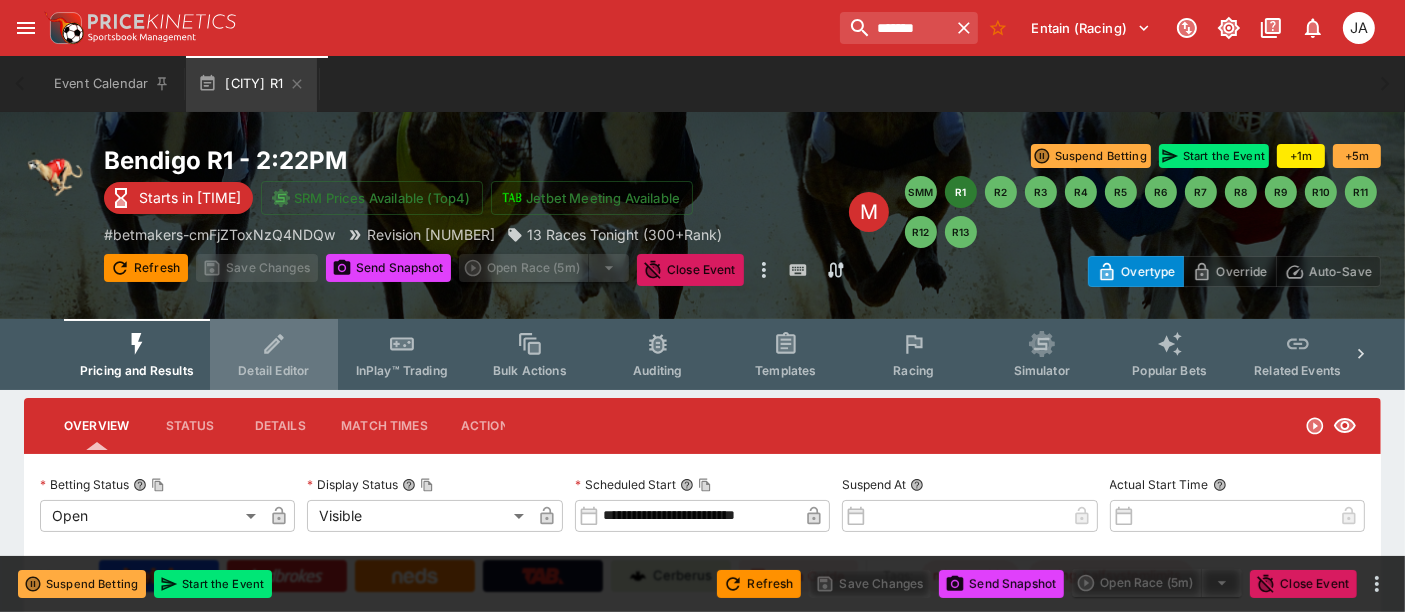 click on "Detail Editor" at bounding box center (273, 370) 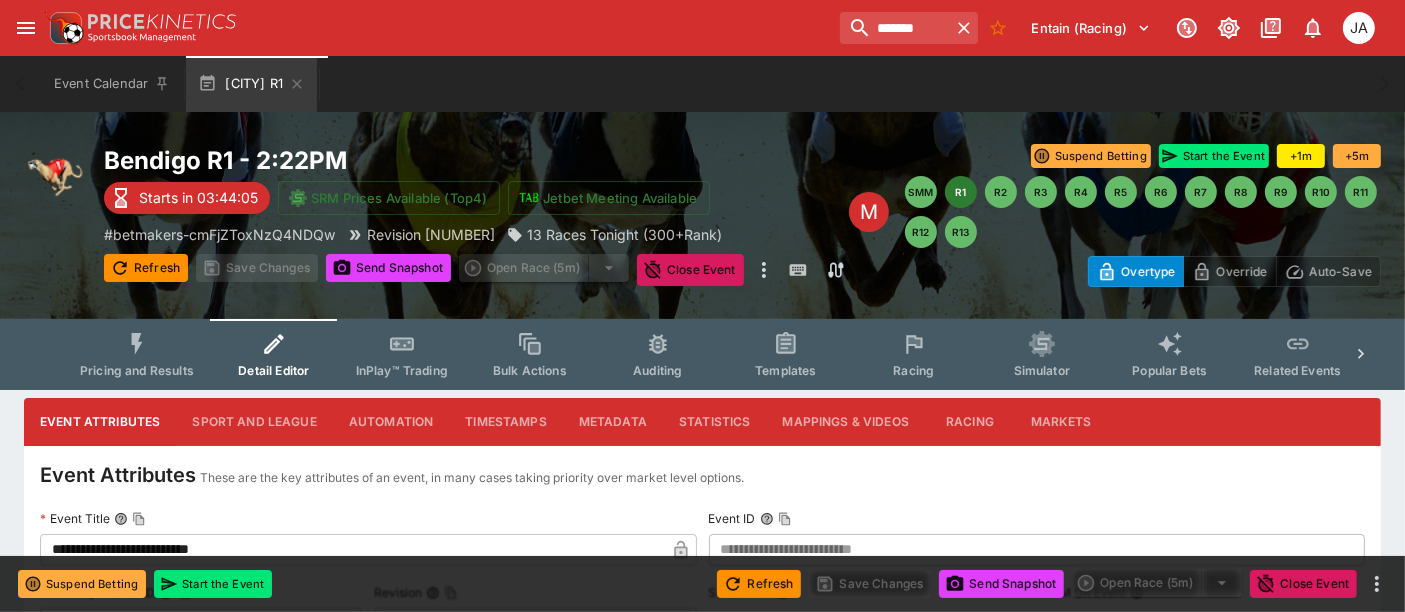 scroll, scrollTop: 148, scrollLeft: 0, axis: vertical 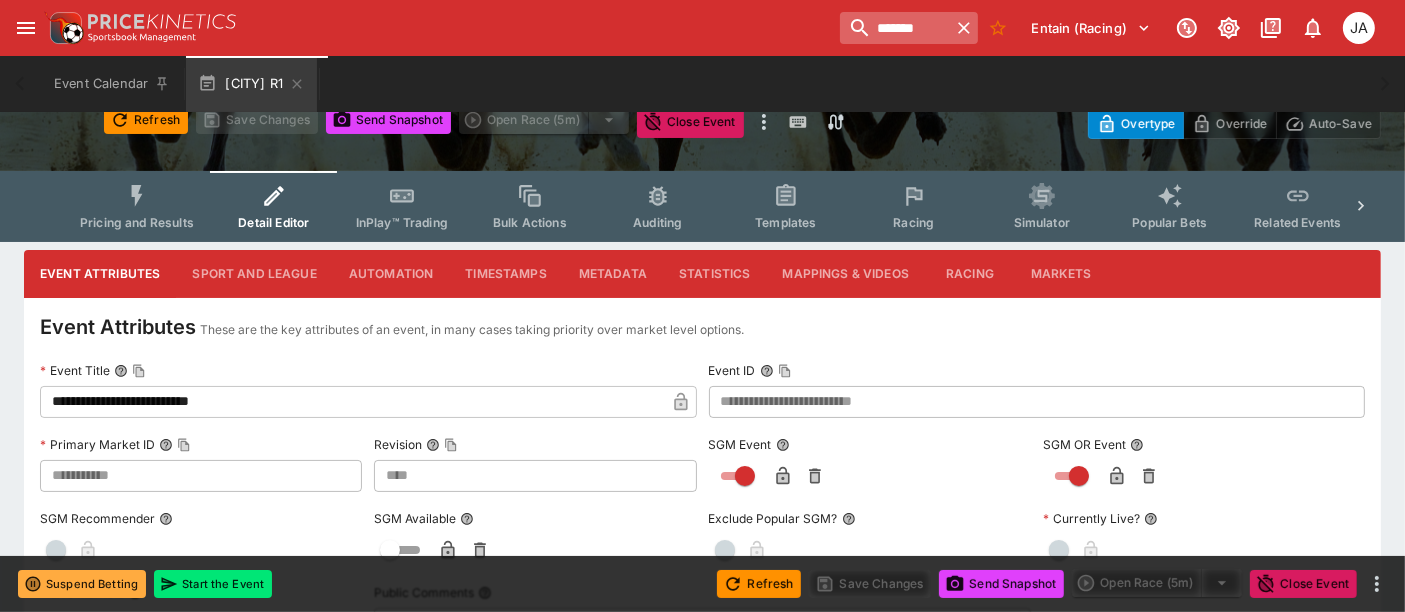 type on "****" 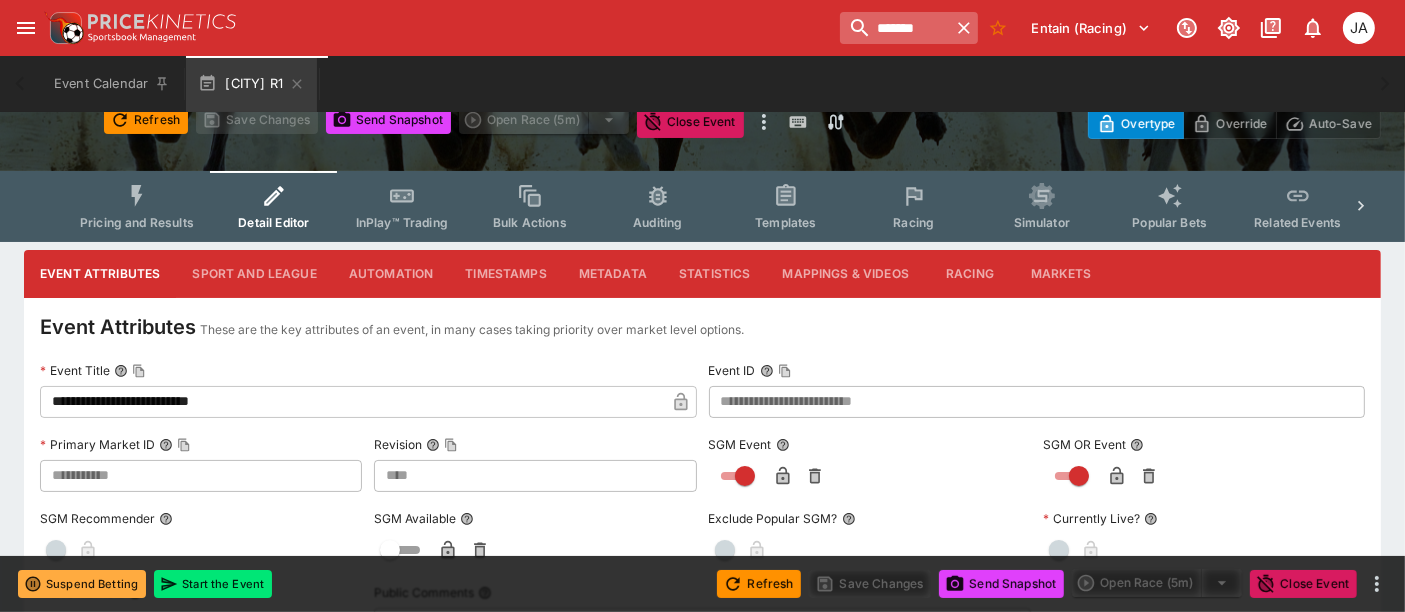 type on "**********" 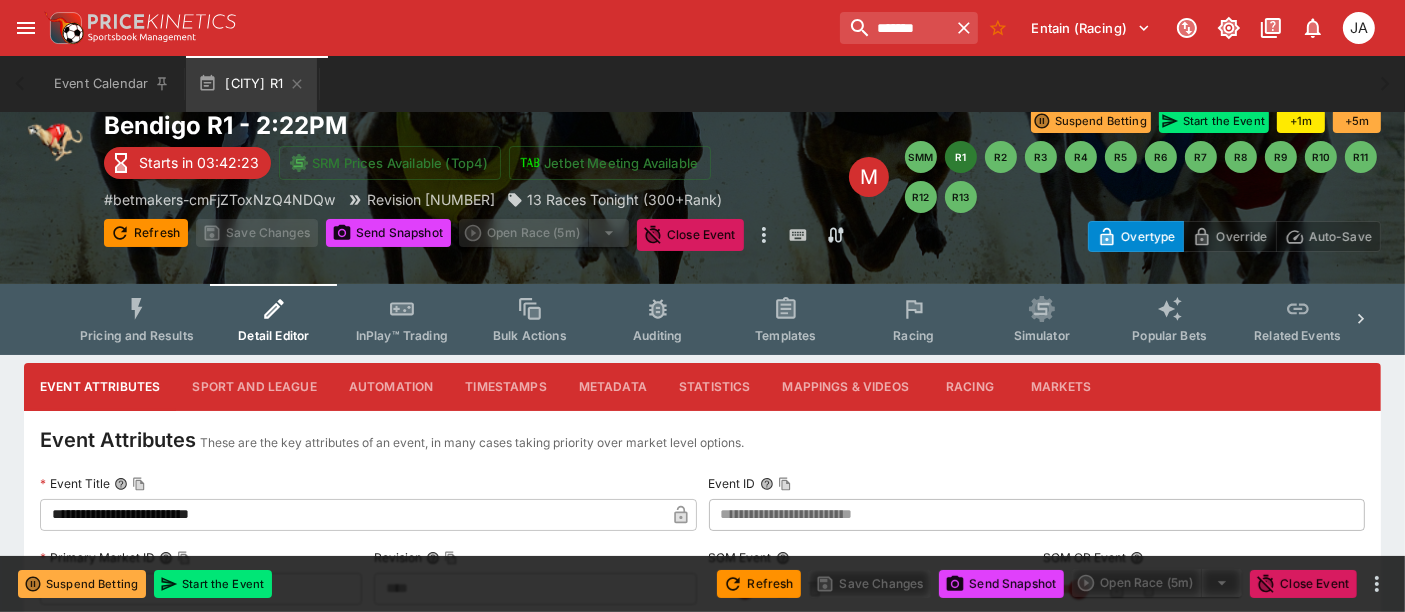 scroll, scrollTop: 0, scrollLeft: 0, axis: both 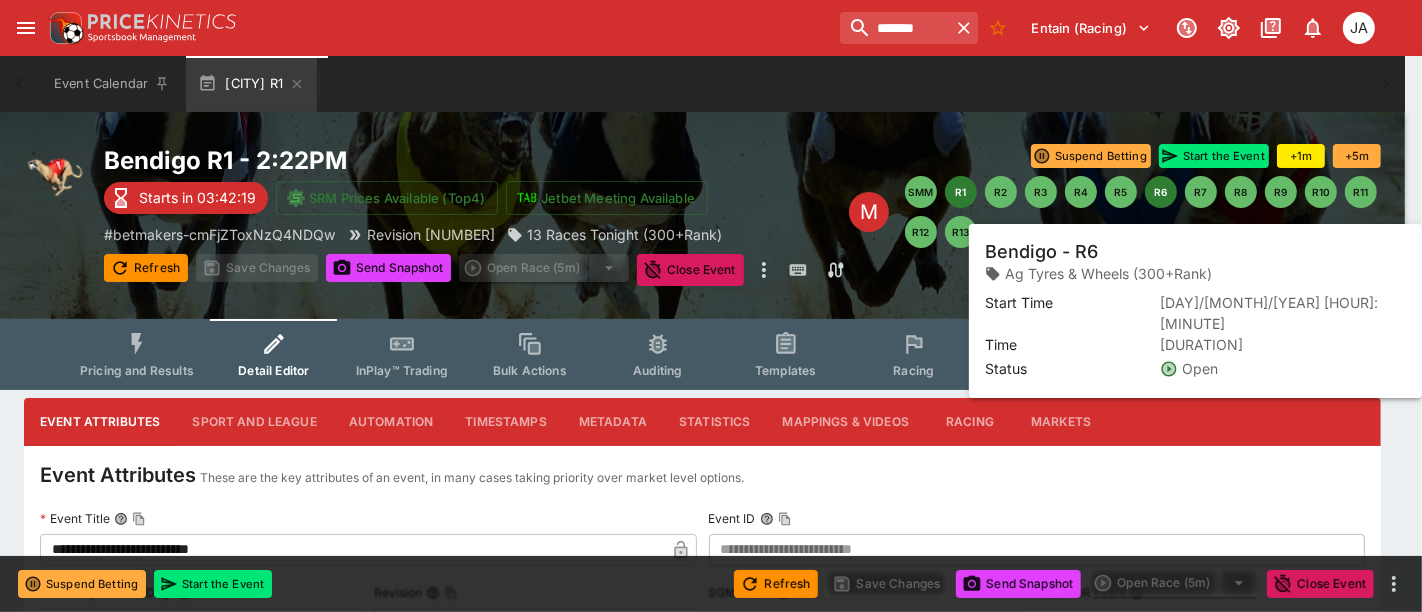 click on "R6" at bounding box center [1161, 192] 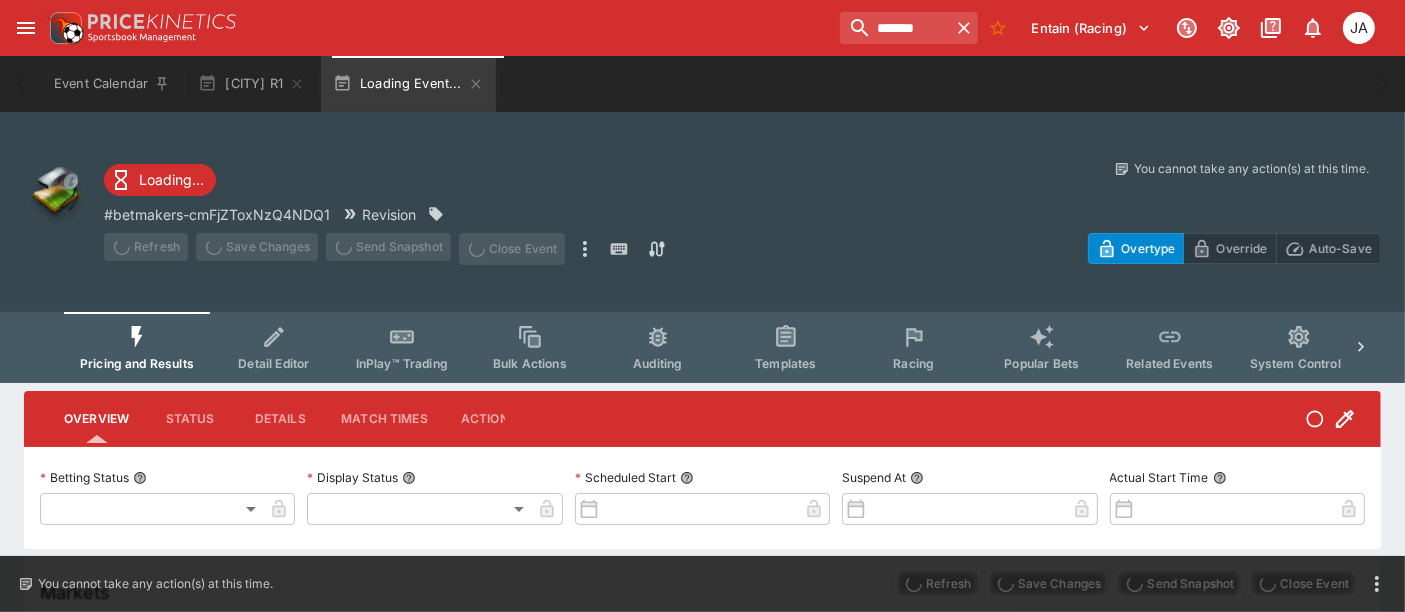 type on "**********" 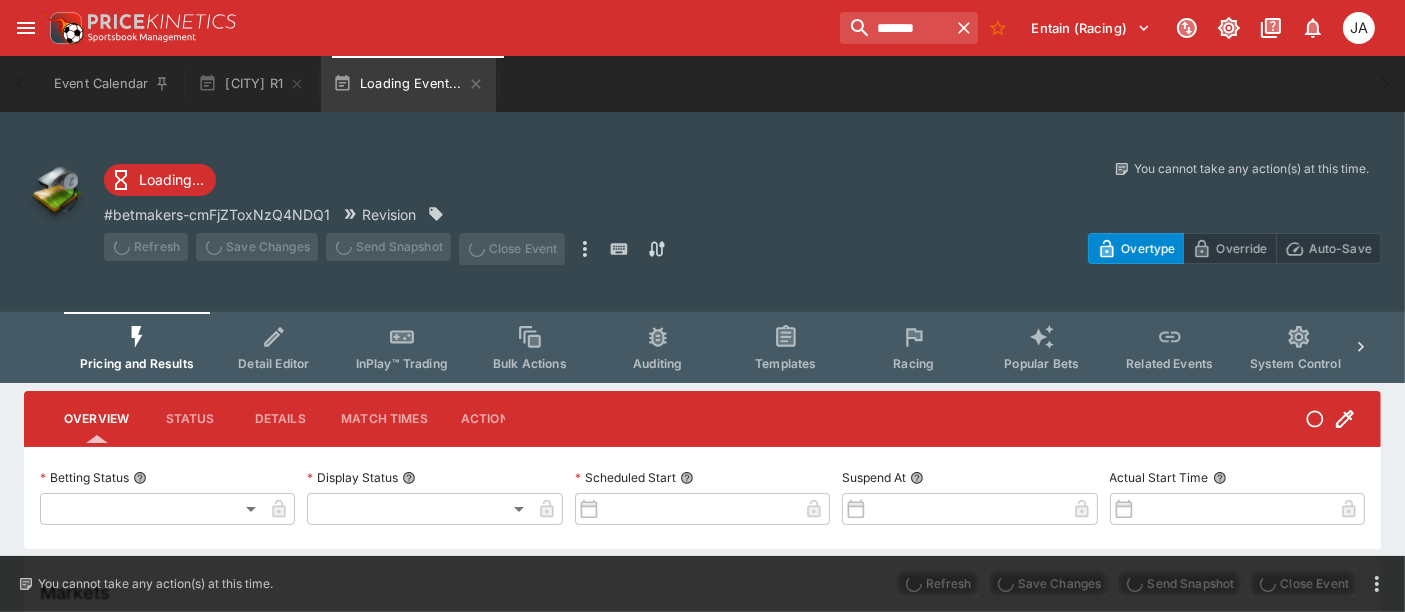 type on "*******" 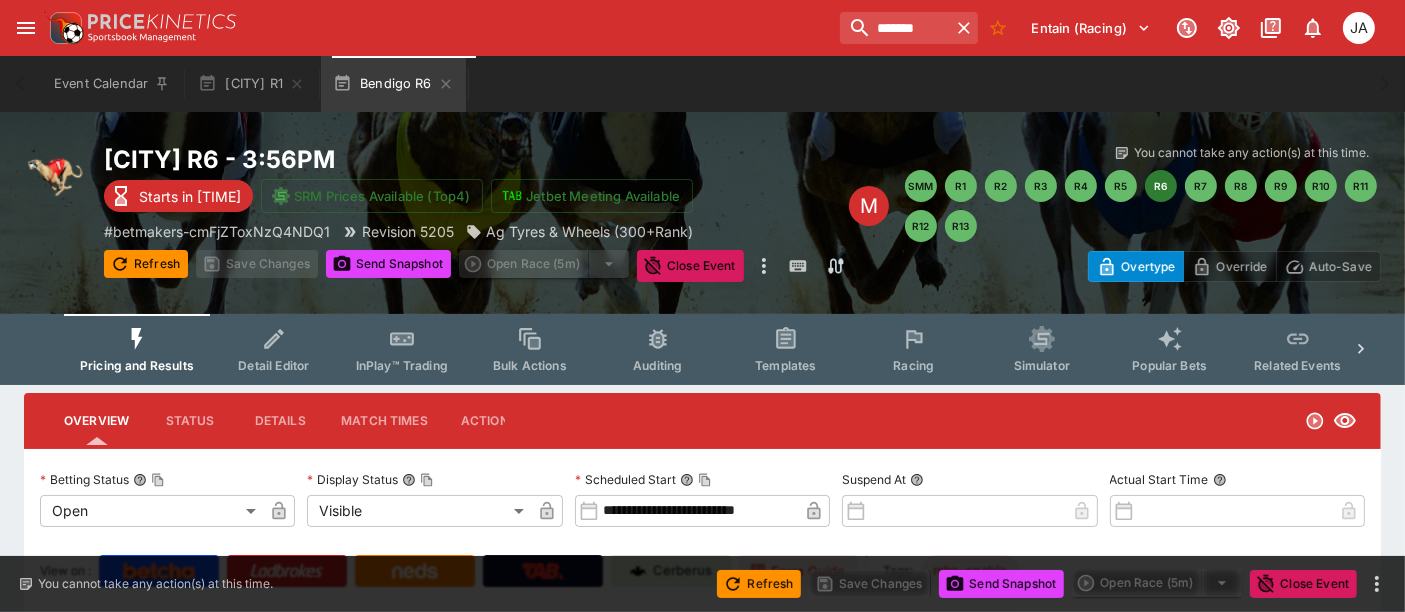click on "Detail Editor" at bounding box center [274, 349] 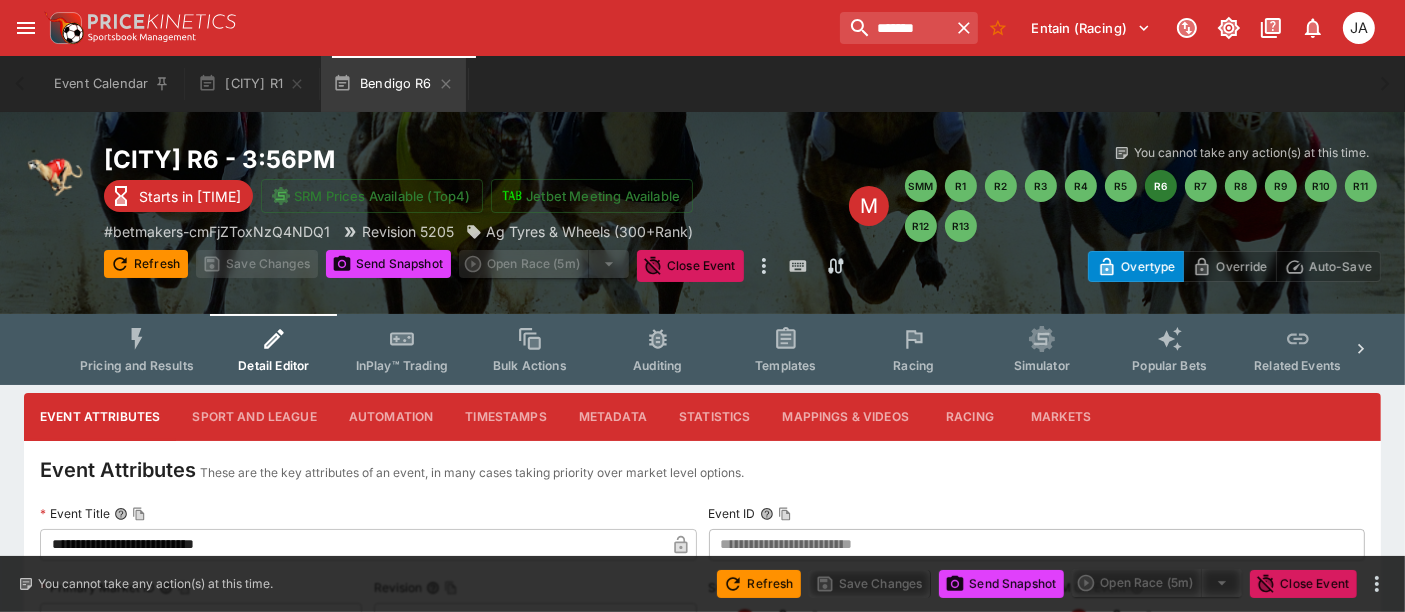 type on "****" 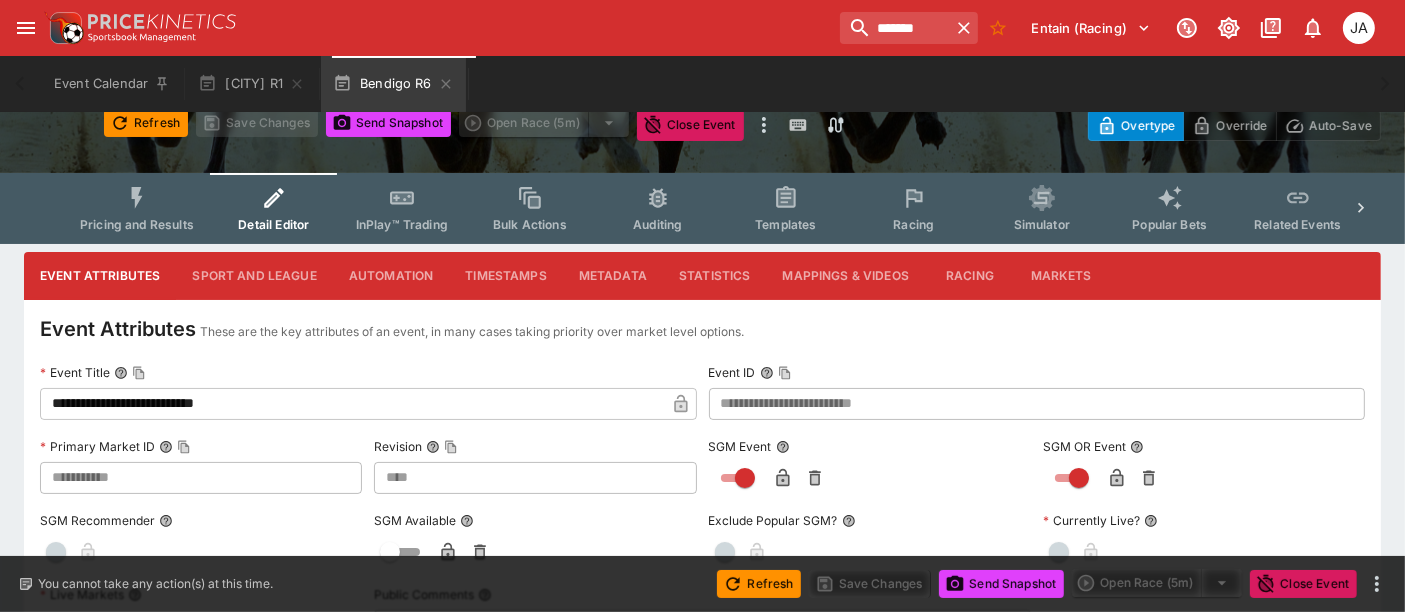 type on "****" 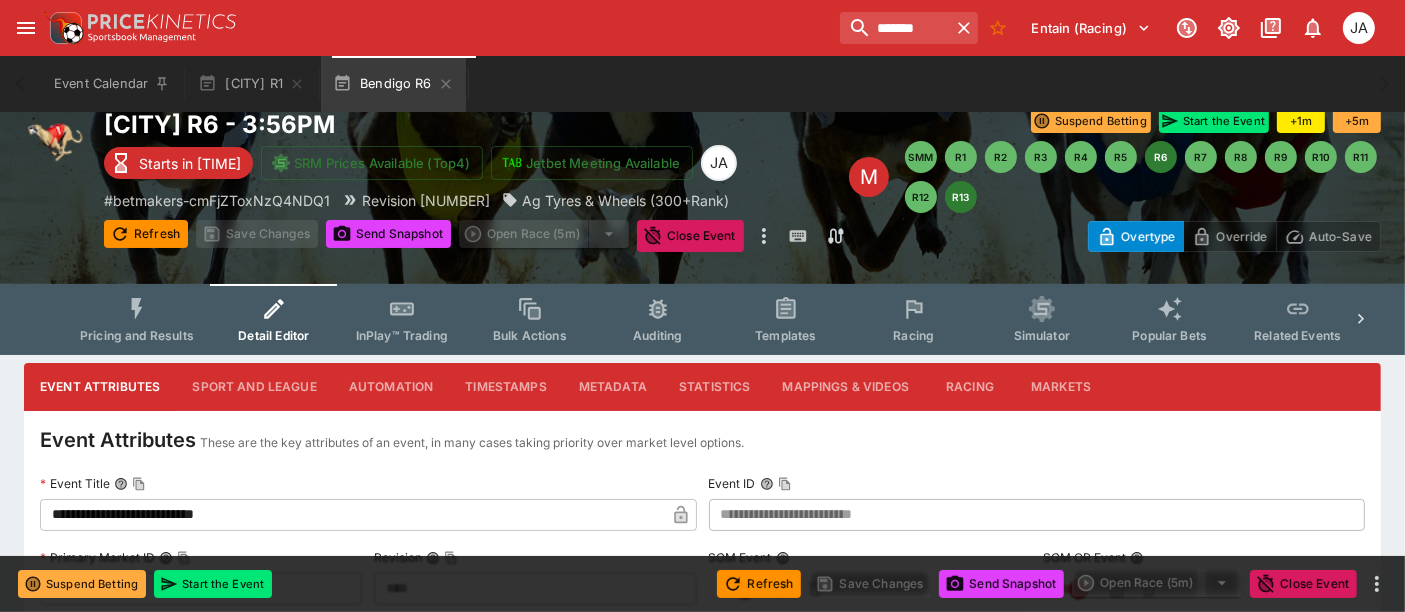 scroll, scrollTop: 0, scrollLeft: 0, axis: both 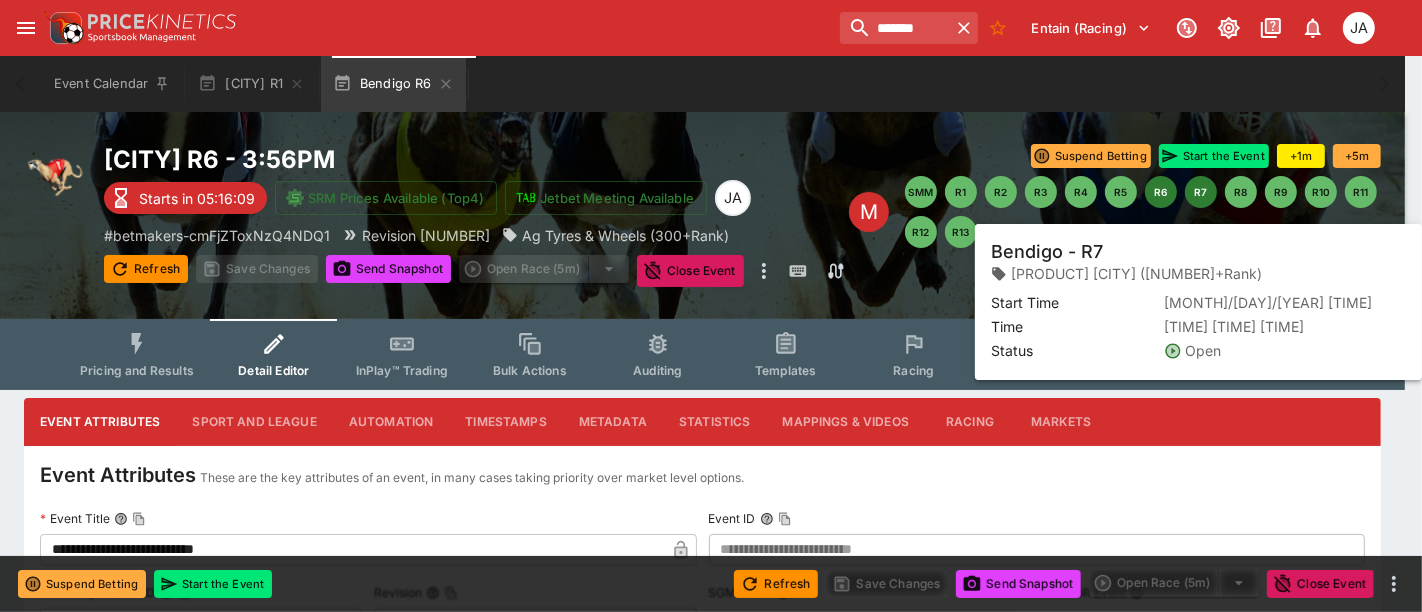 click on "R7" at bounding box center [1201, 192] 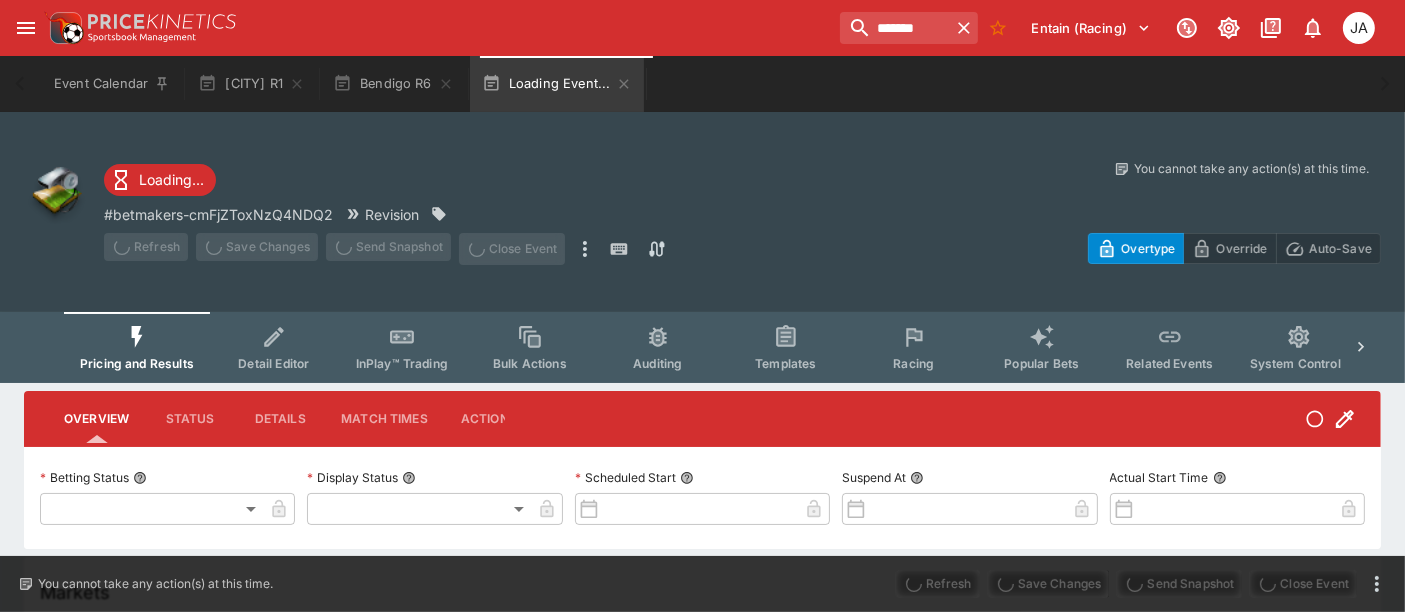 type on "**********" 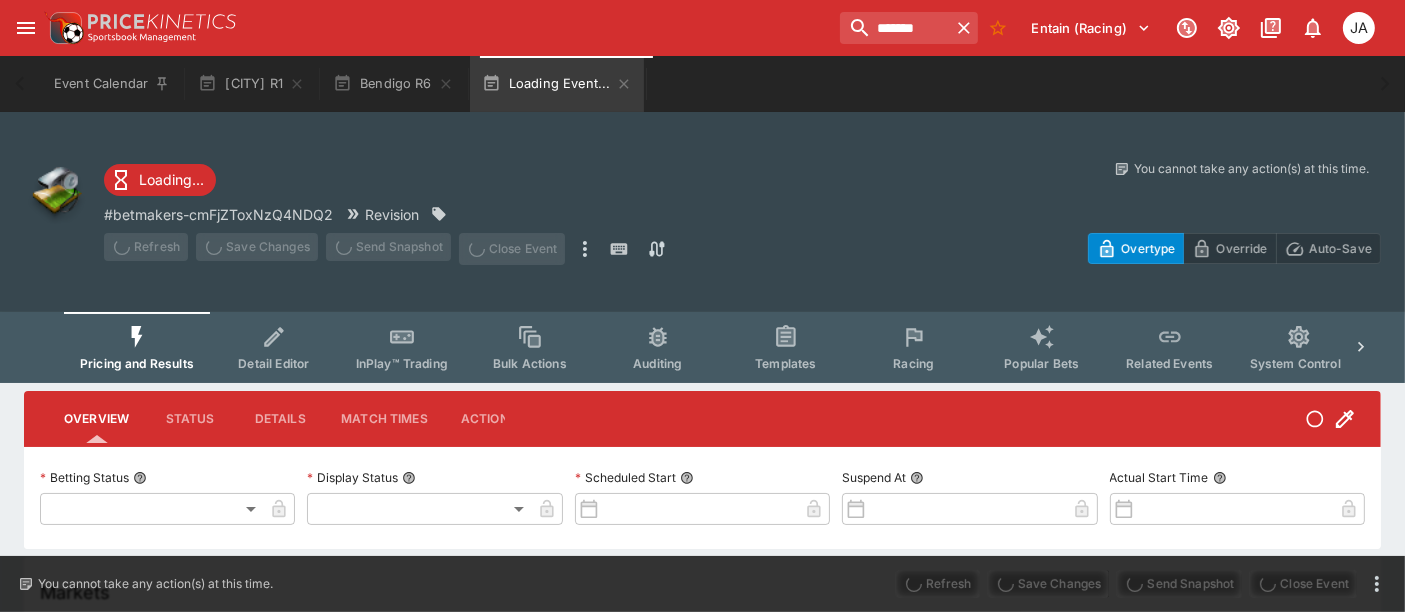 type on "*******" 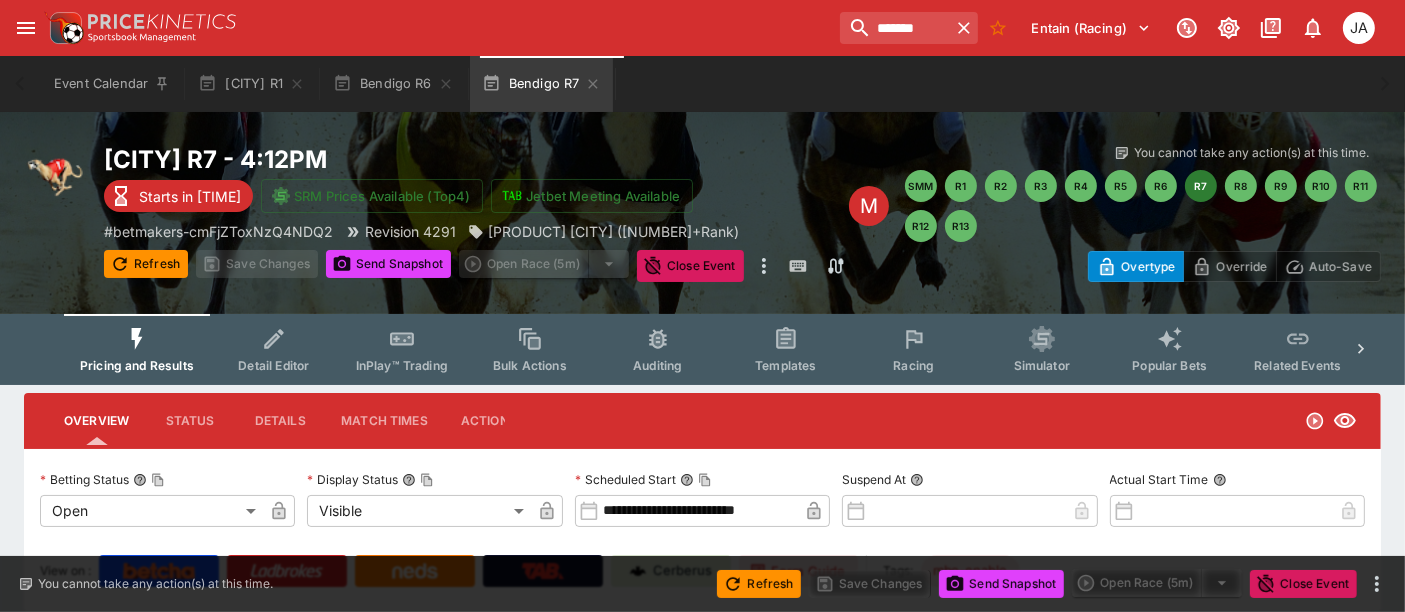 click on "Detail Editor" at bounding box center (274, 349) 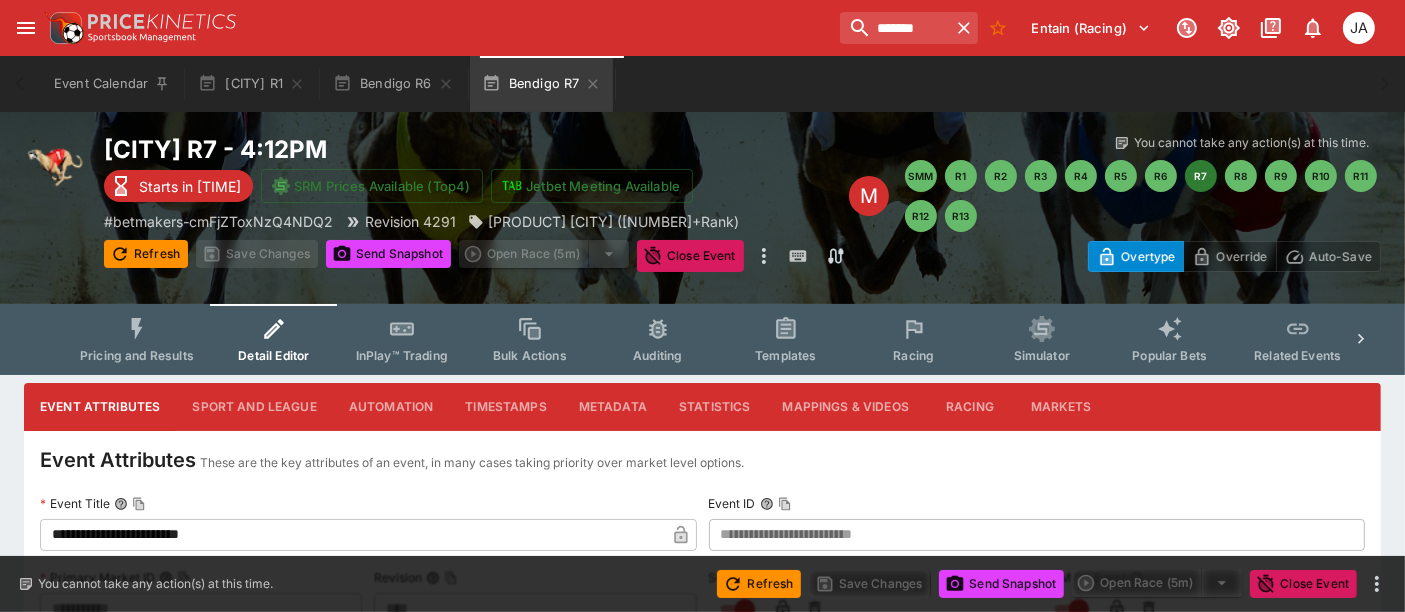 scroll, scrollTop: 148, scrollLeft: 0, axis: vertical 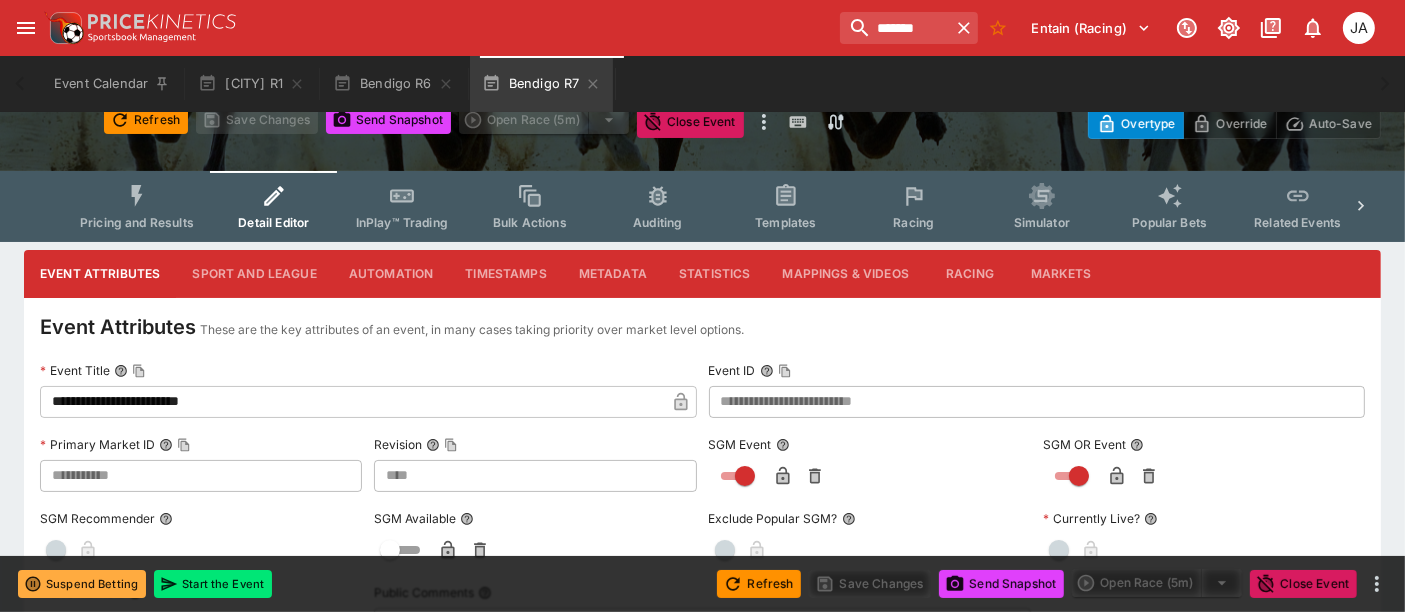 click on "**********" at bounding box center (702, 757) 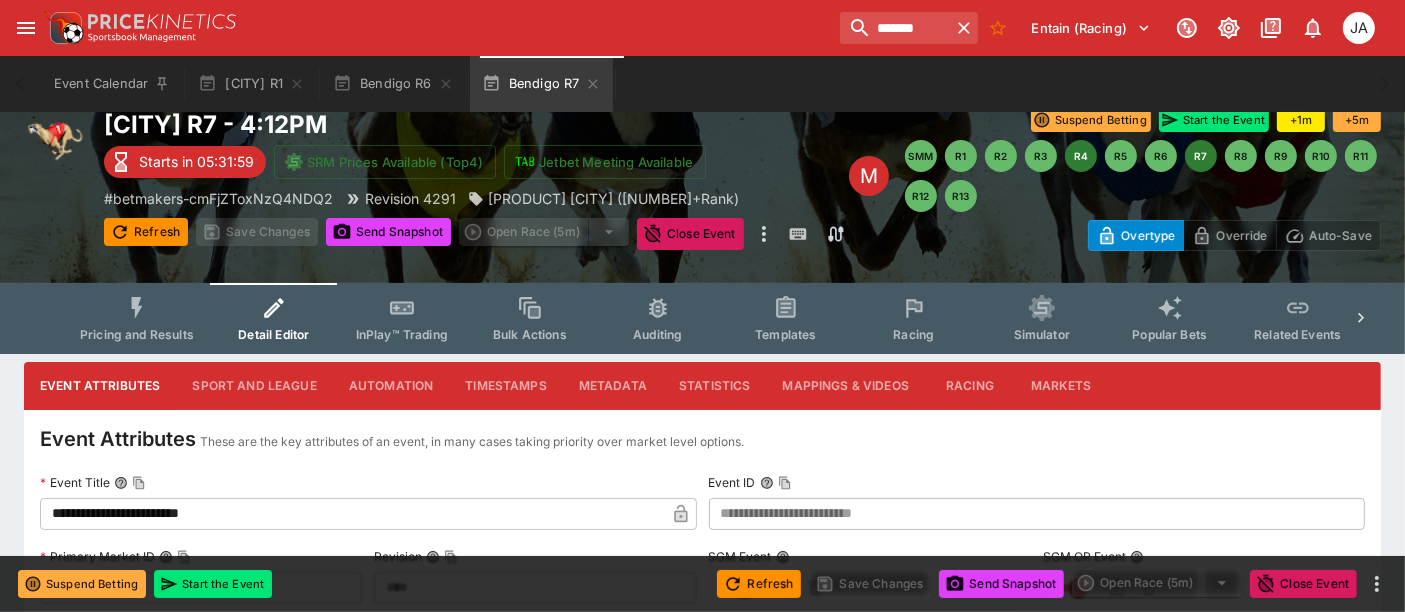 scroll, scrollTop: 0, scrollLeft: 0, axis: both 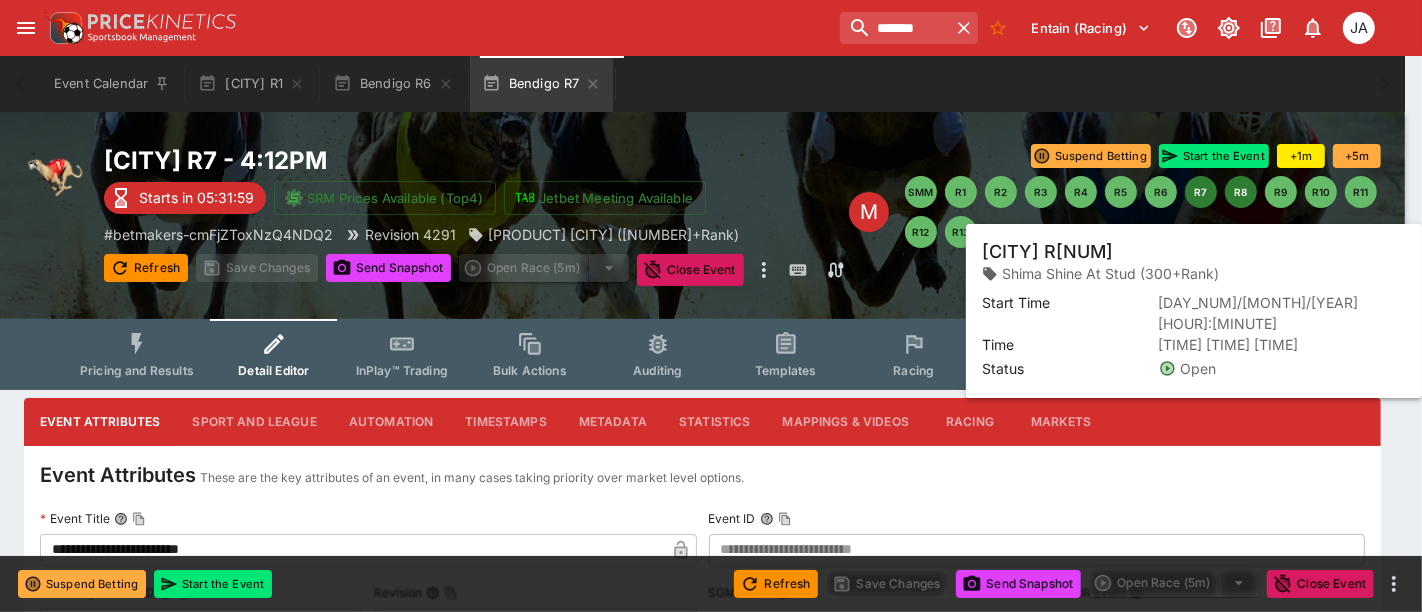 click on "R8" at bounding box center (1241, 192) 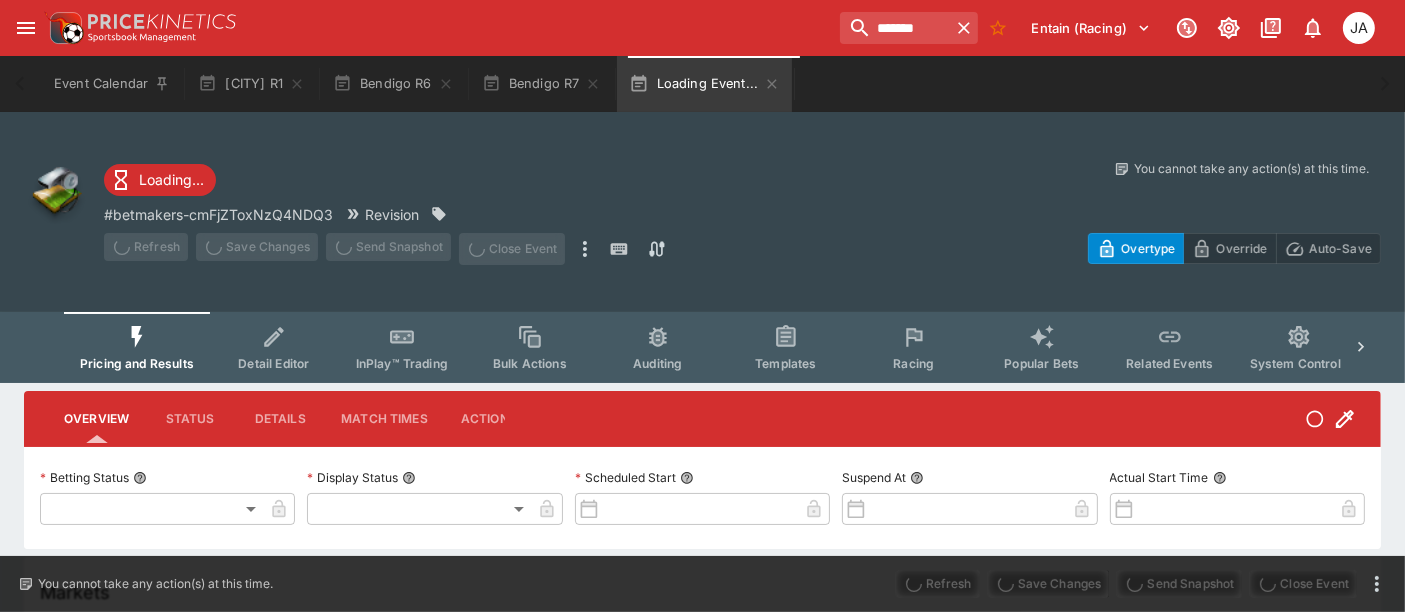 type on "**********" 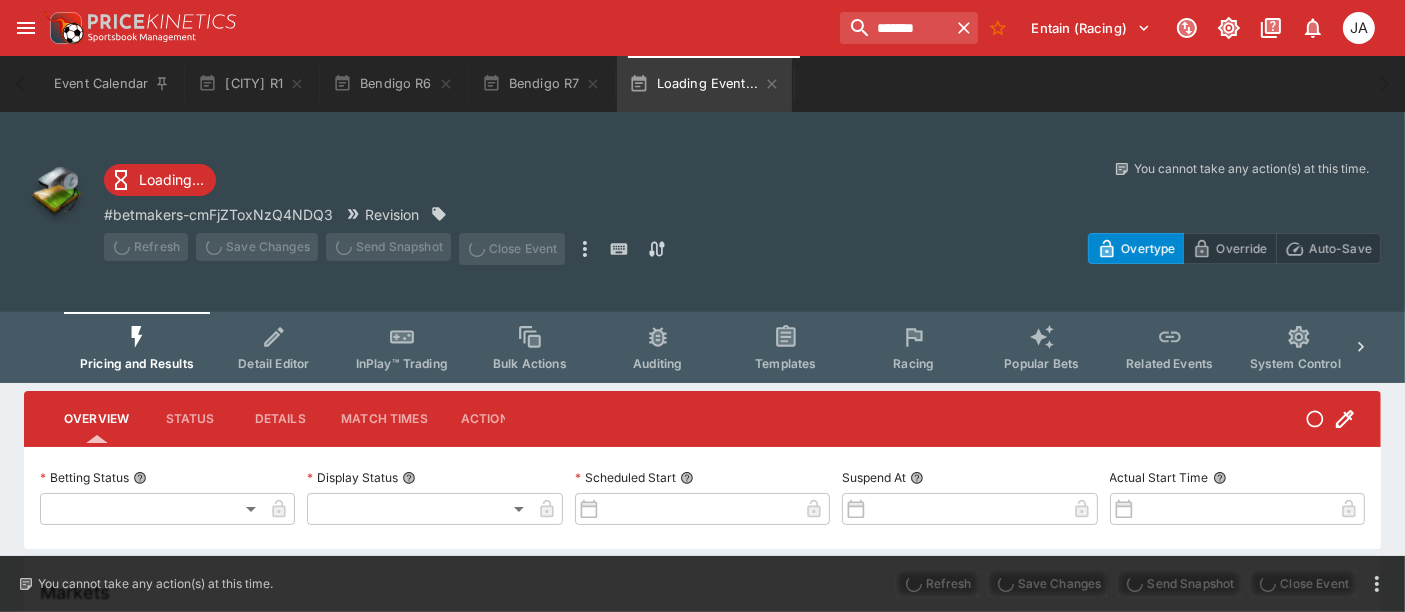 type on "*******" 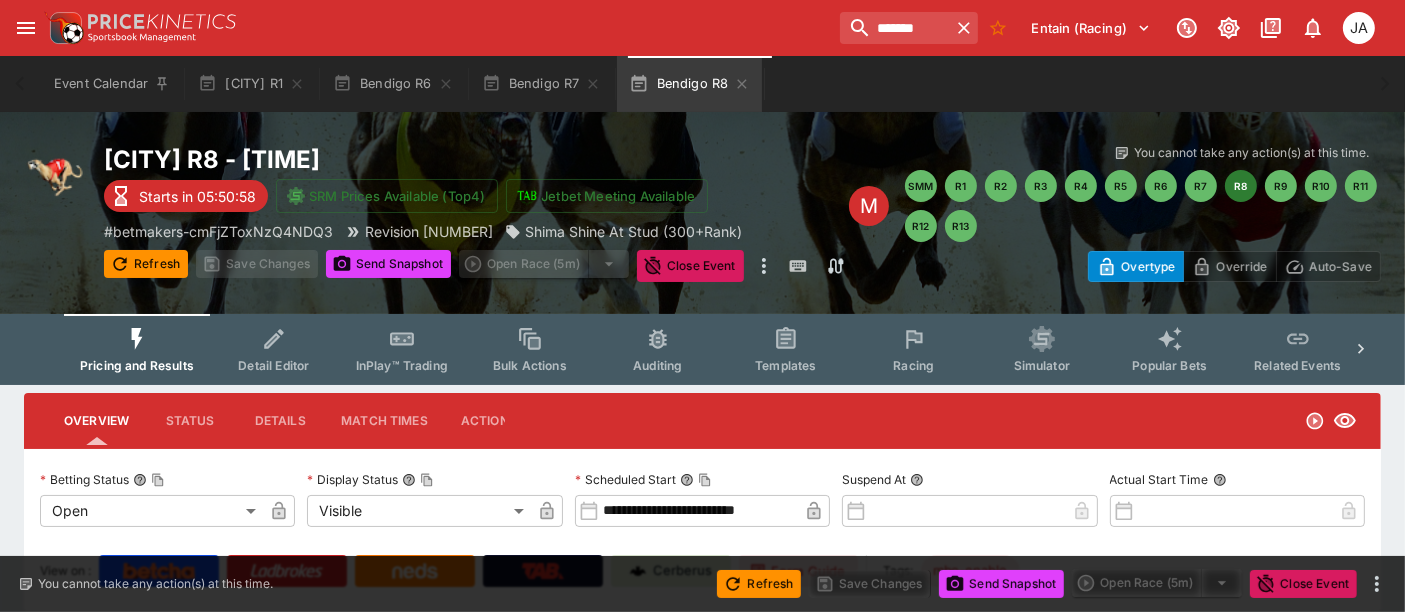 click on "Detail Editor" at bounding box center (274, 349) 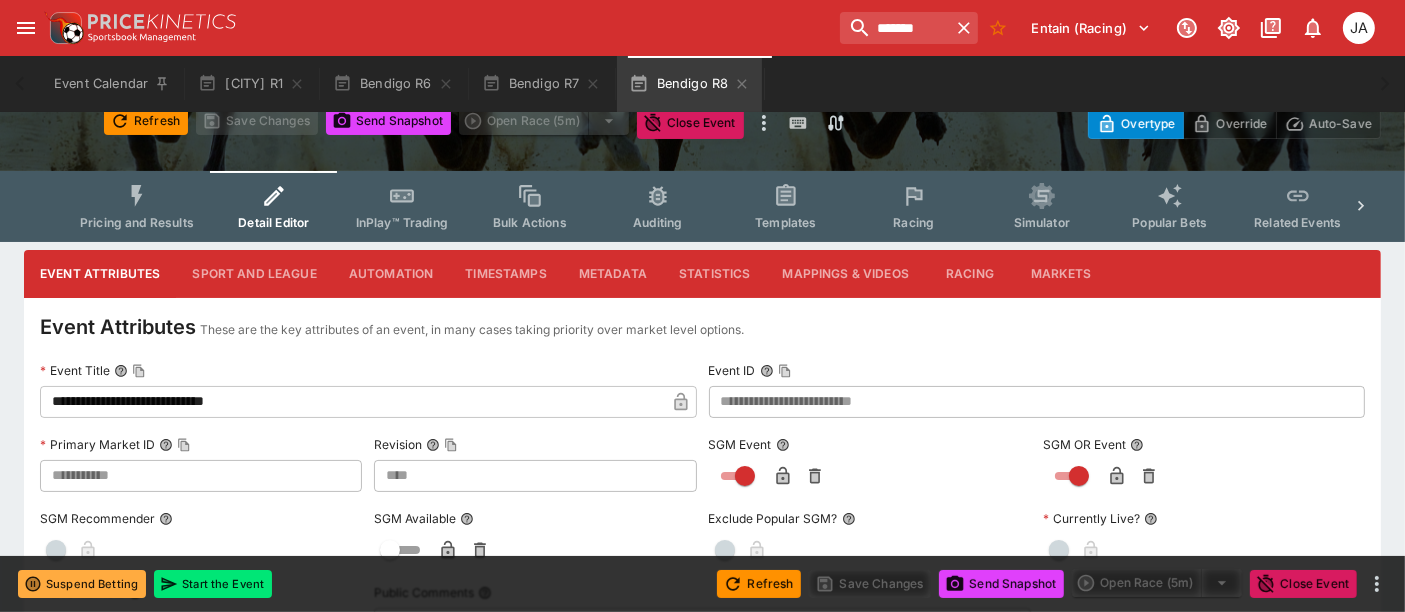 scroll, scrollTop: 0, scrollLeft: 0, axis: both 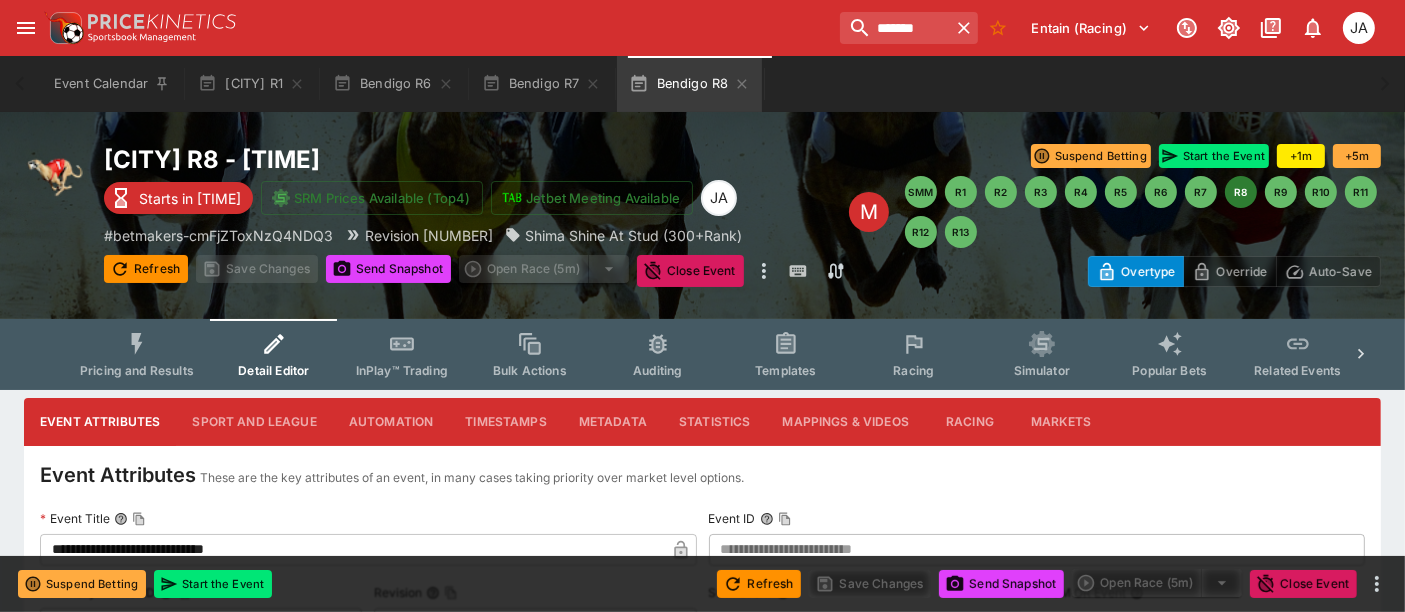 click on "SMM R1 R2 R3 R4 R5 R6 R7 R8 R9 R10 R11 R12 R13" at bounding box center (1143, 212) 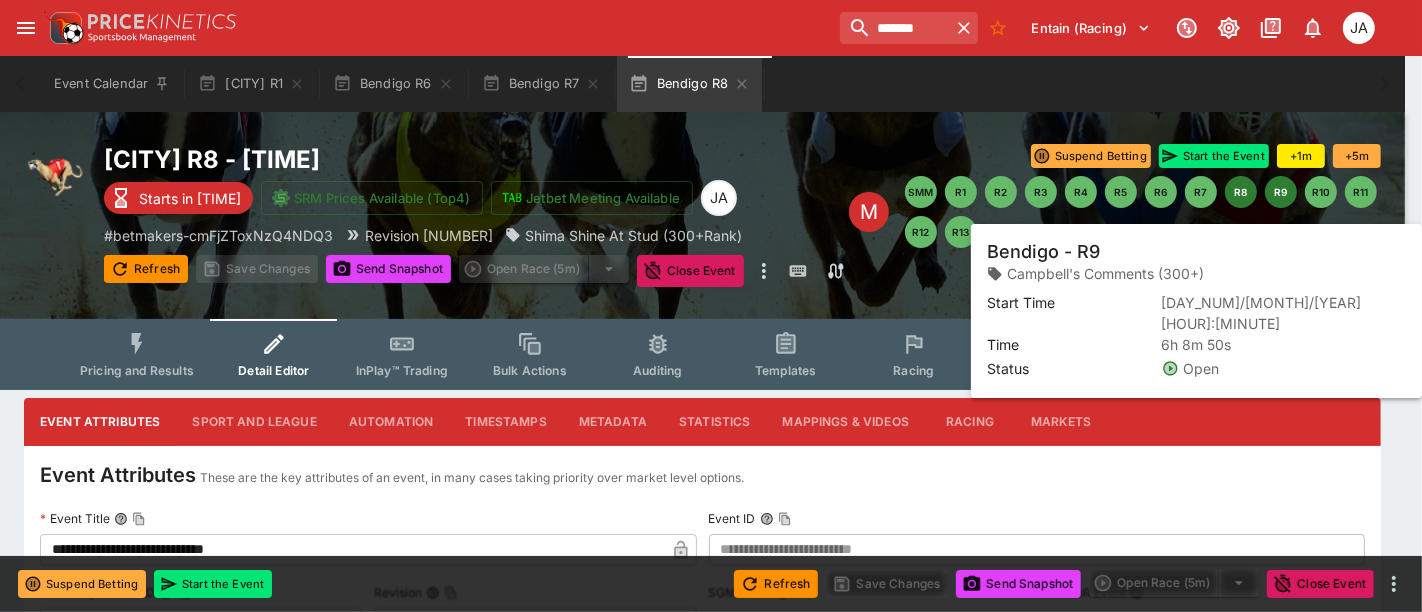 click on "R9" at bounding box center [1281, 192] 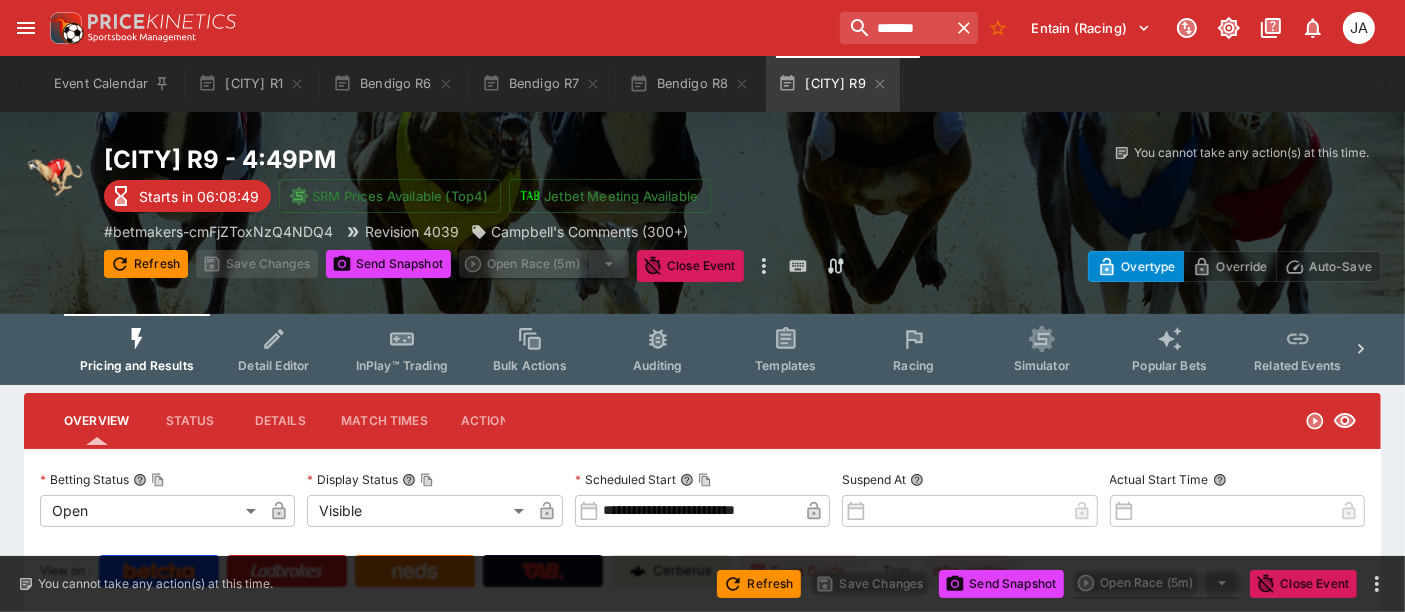 type on "**********" 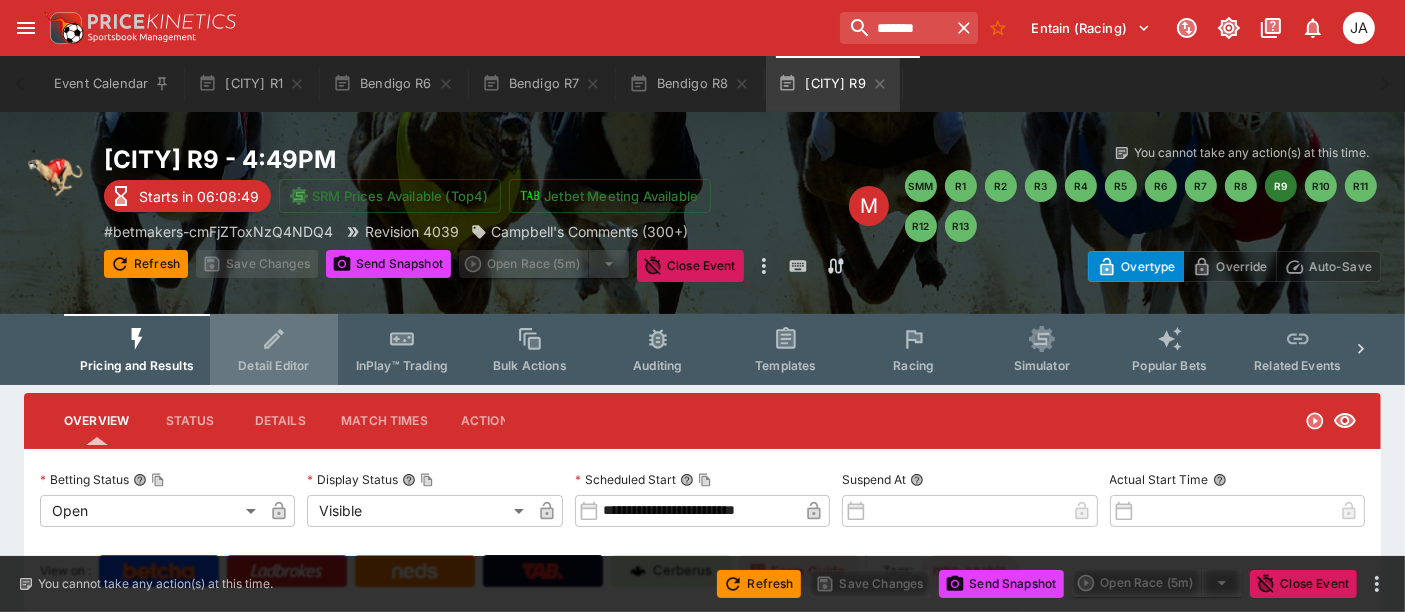 click 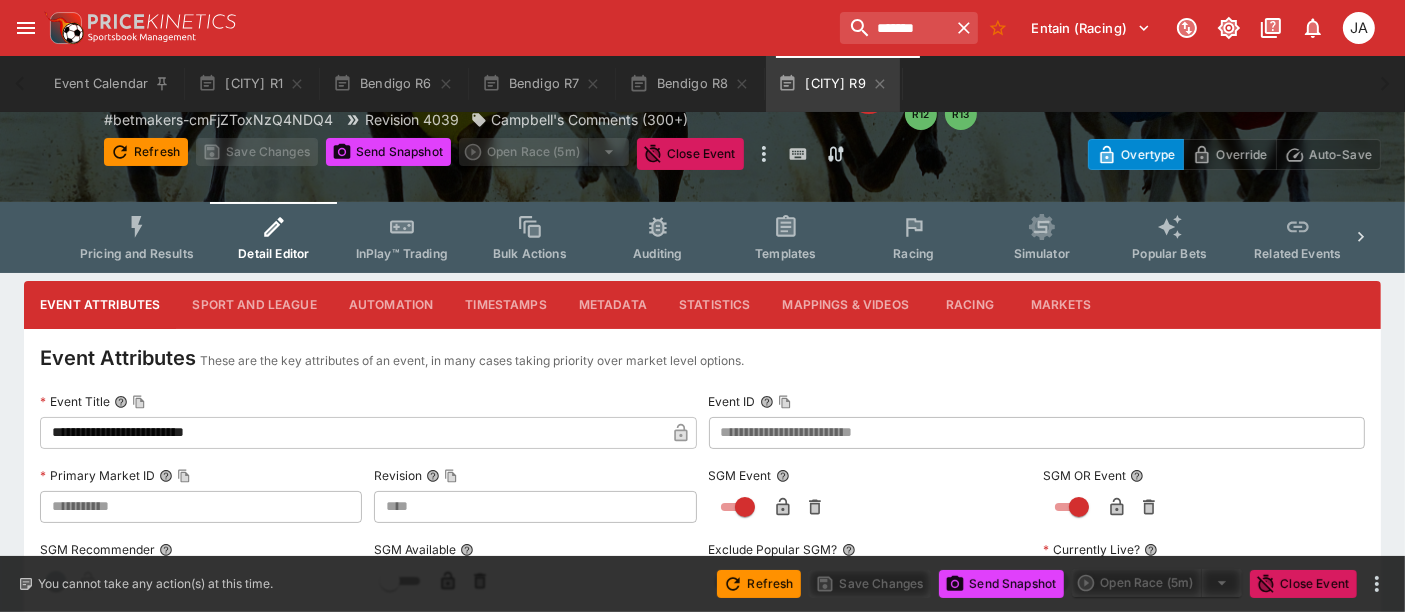 scroll, scrollTop: 148, scrollLeft: 0, axis: vertical 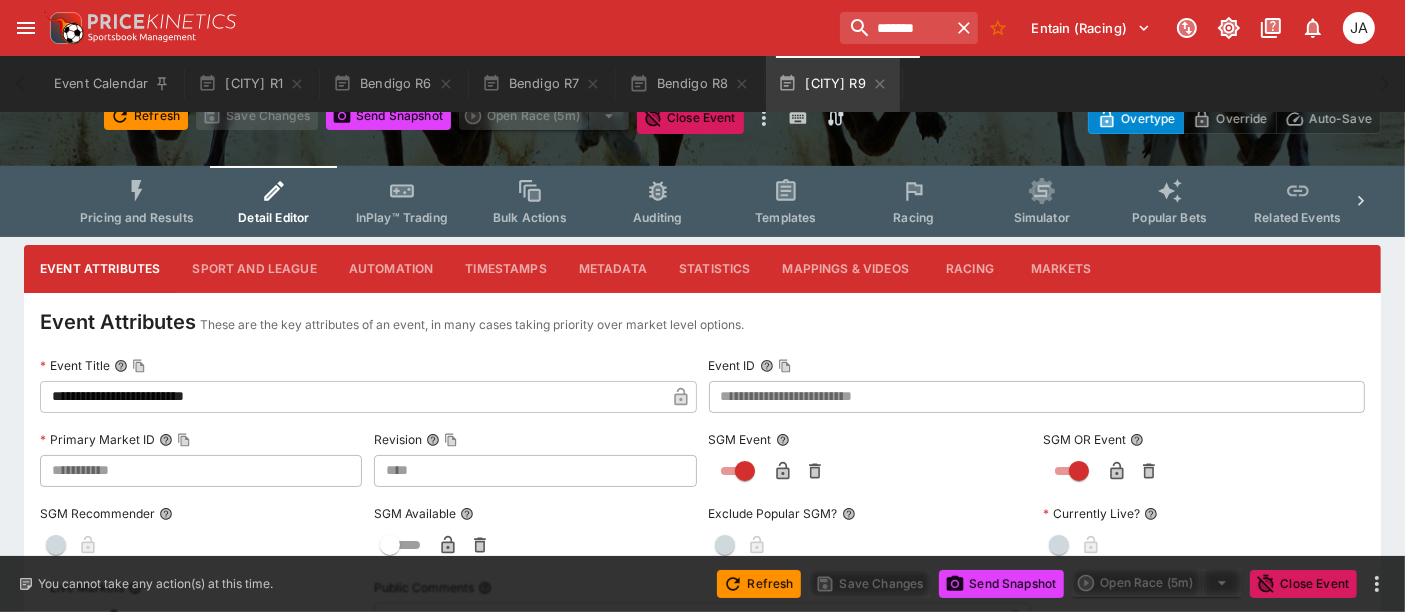 click on "**********" at bounding box center [702, 752] 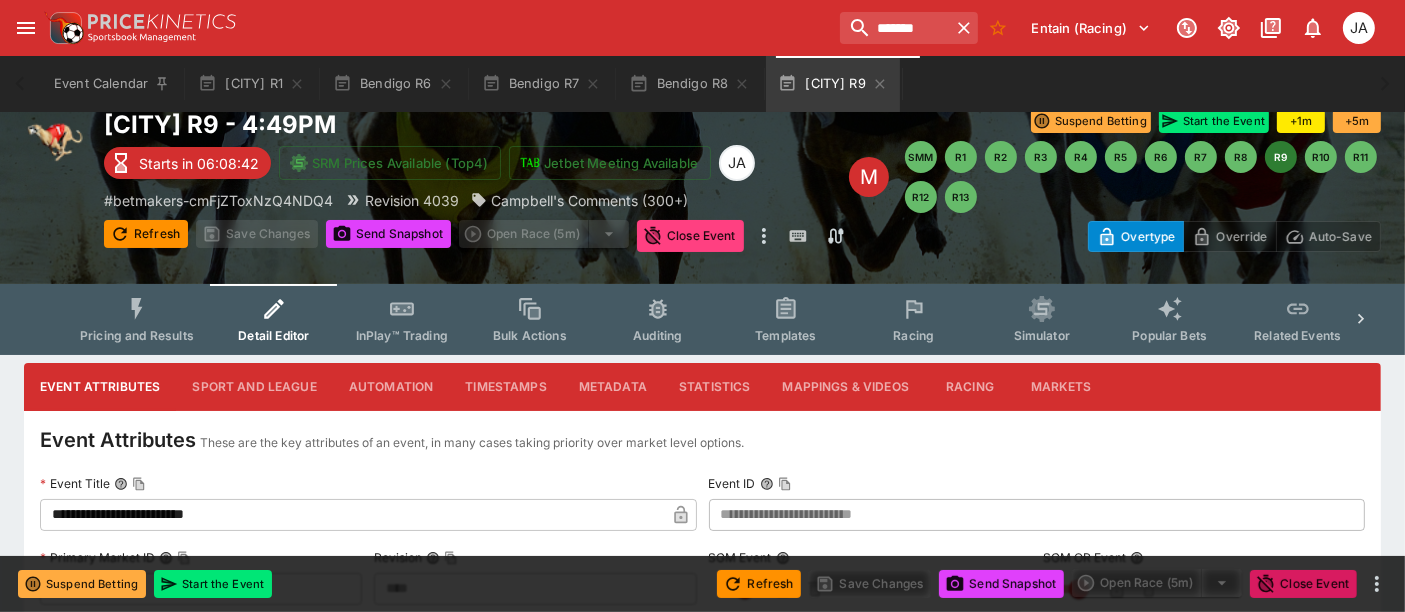 scroll, scrollTop: 0, scrollLeft: 0, axis: both 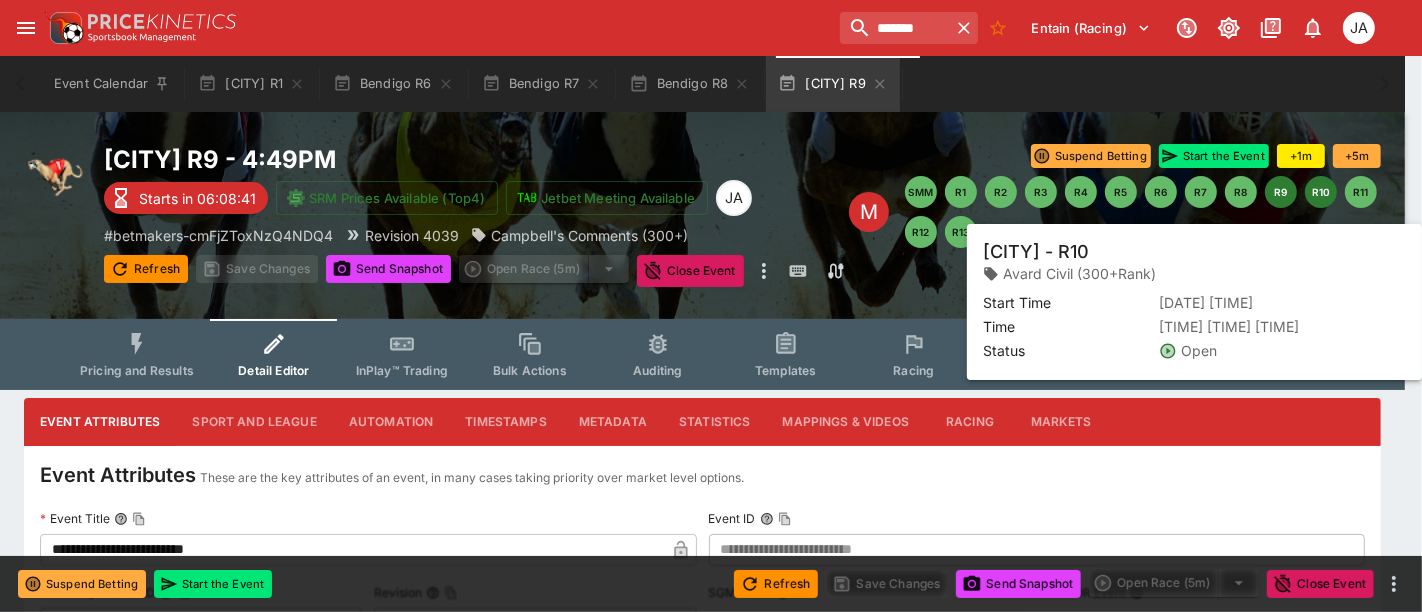 click on "R10" at bounding box center (1321, 192) 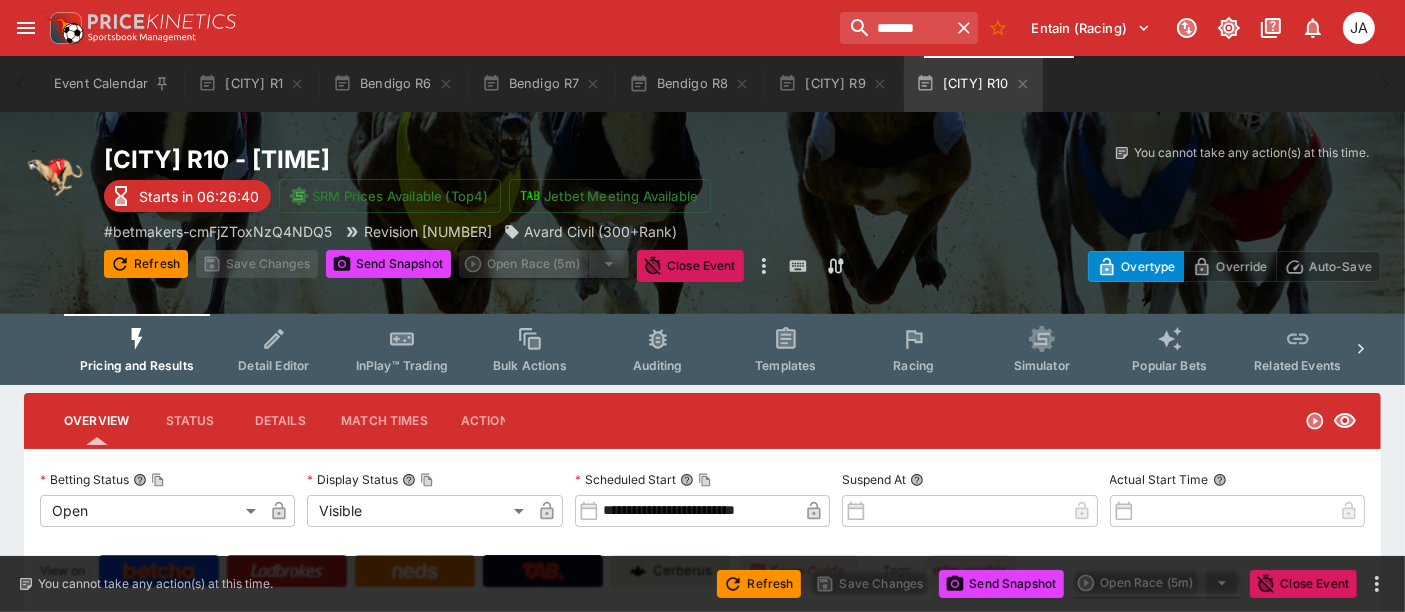 type on "**********" 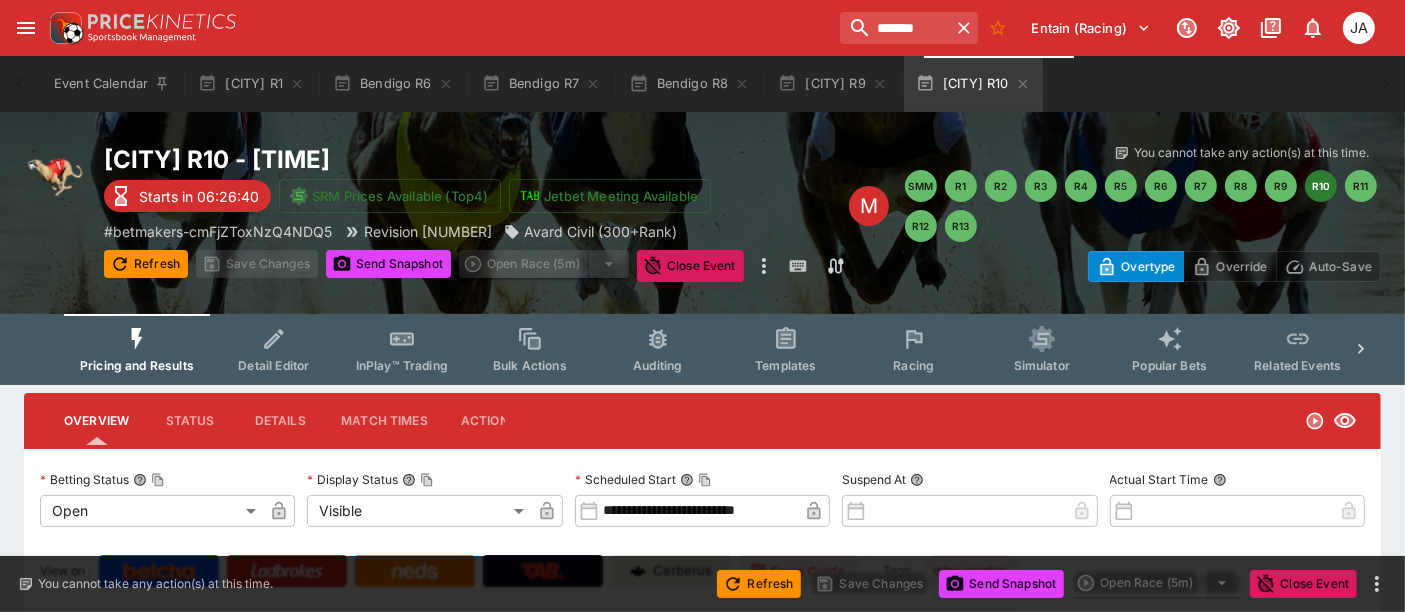 click on "Detail Editor" at bounding box center [274, 349] 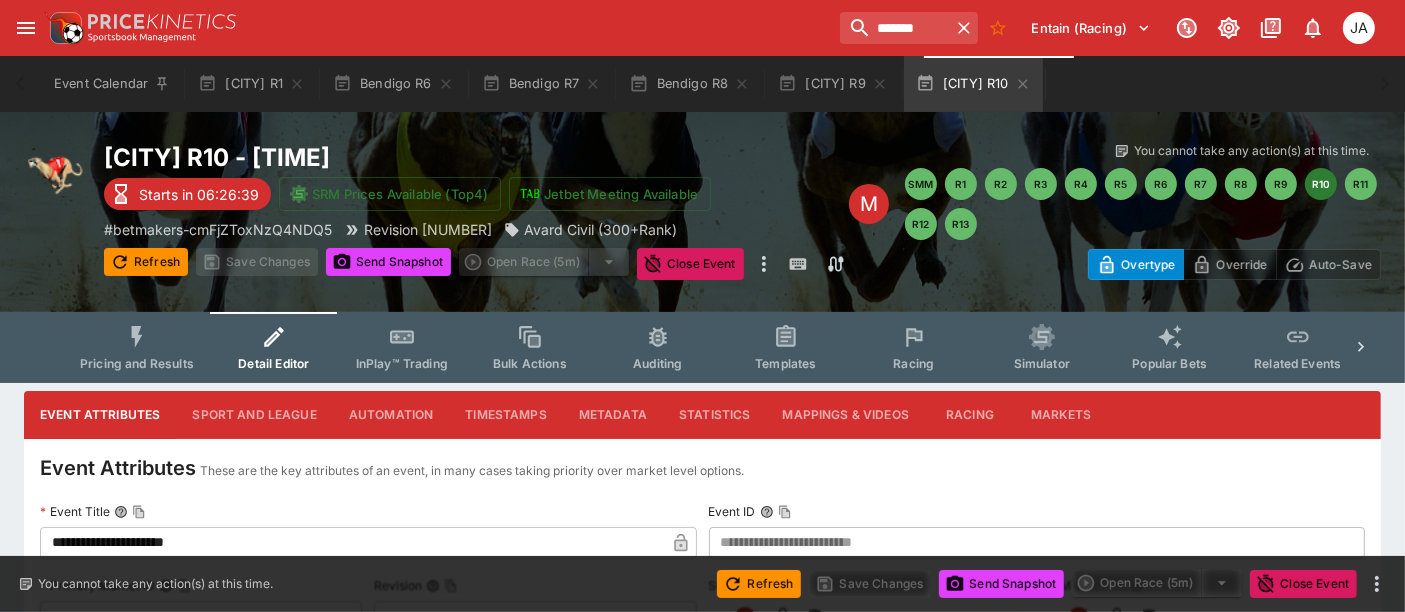 scroll, scrollTop: 148, scrollLeft: 0, axis: vertical 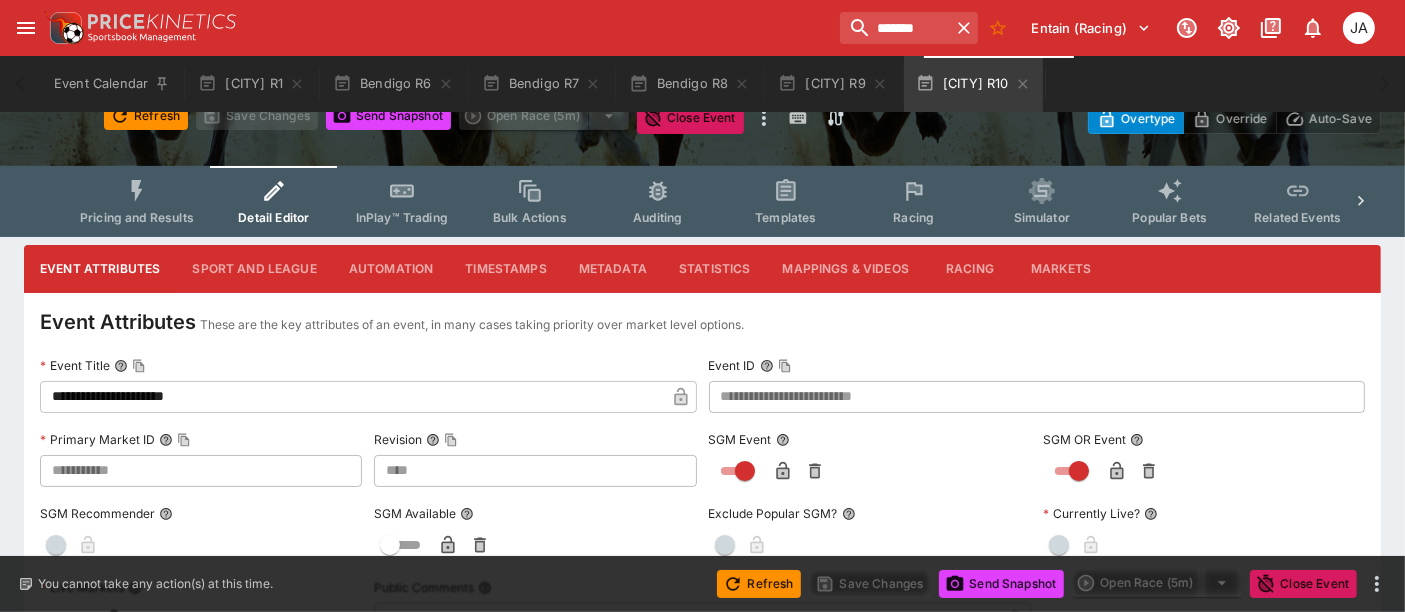 click on "**********" at bounding box center (702, 752) 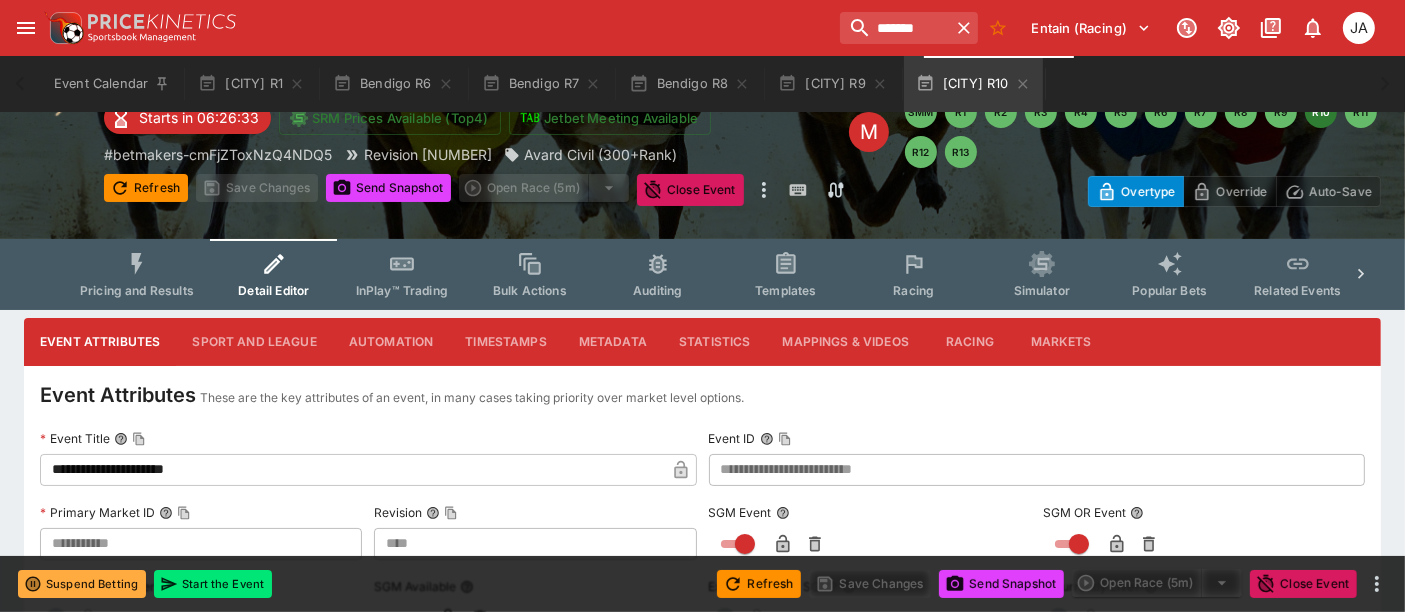 scroll, scrollTop: 0, scrollLeft: 0, axis: both 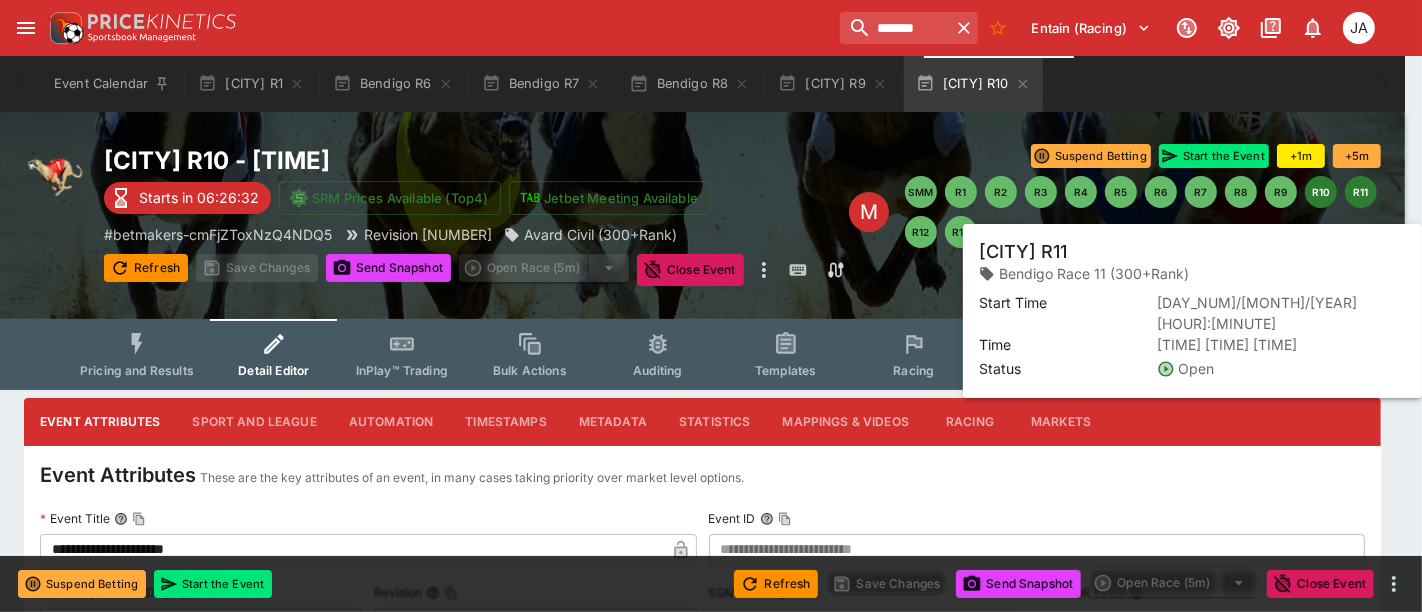 click on "R11" at bounding box center (1361, 192) 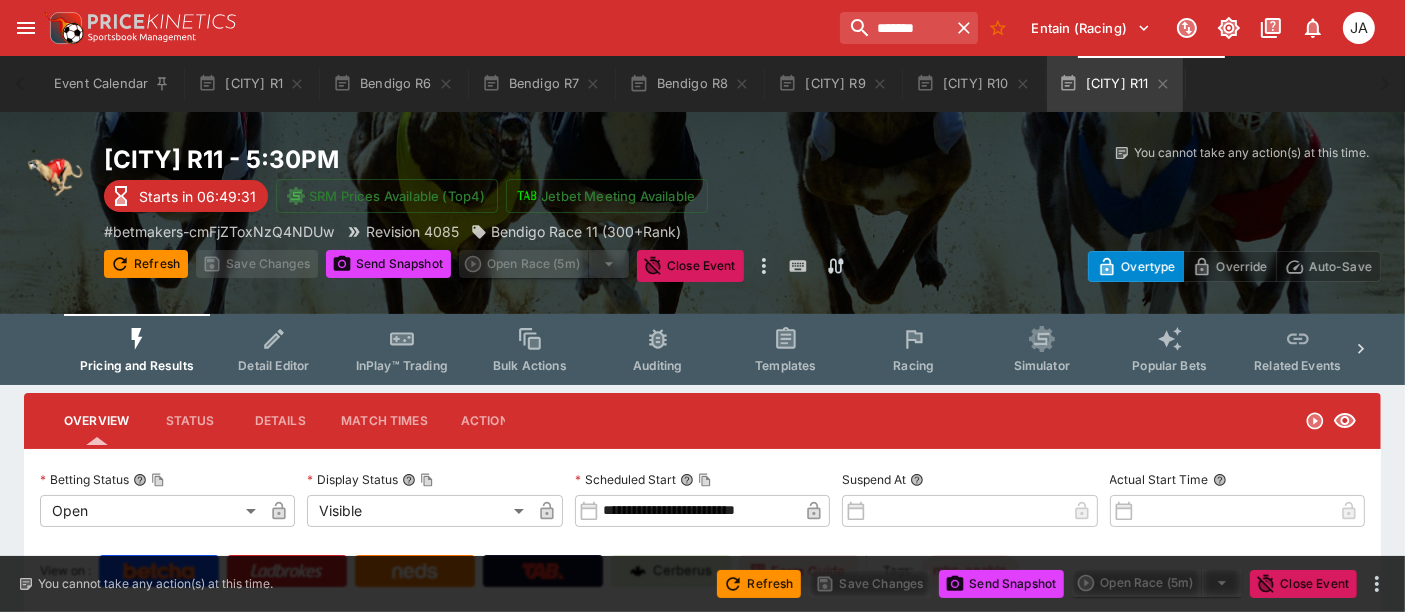 type on "**********" 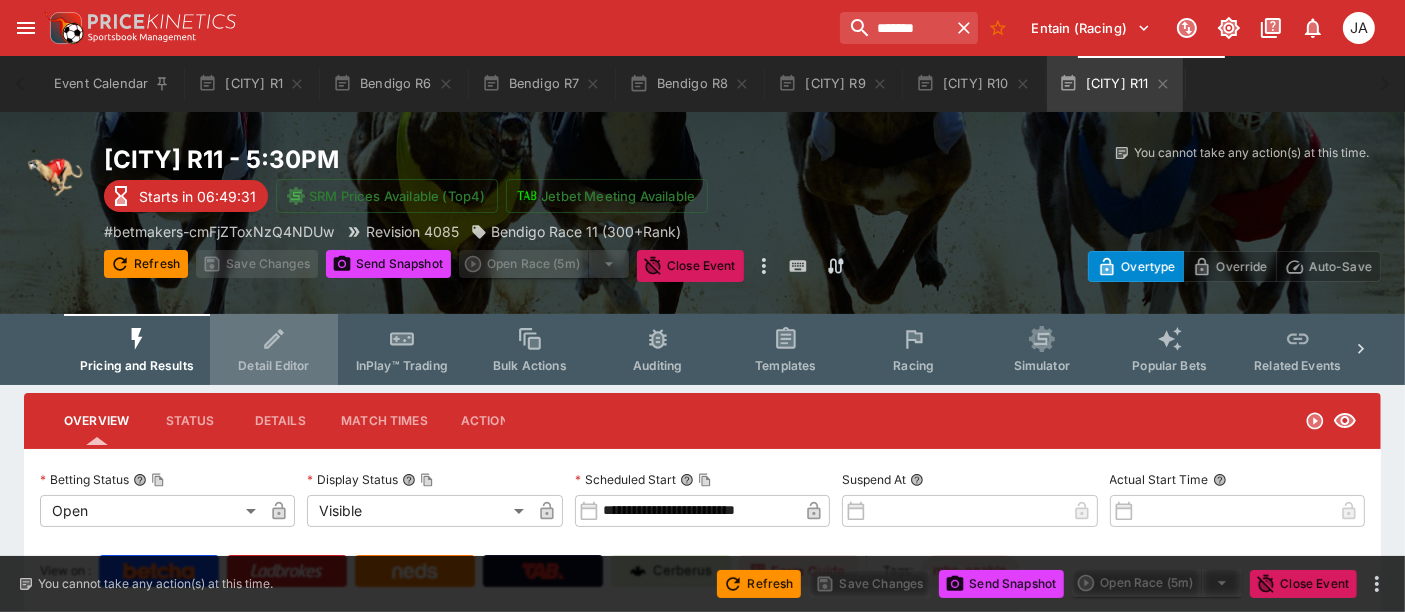 click on "Detail Editor" at bounding box center [274, 349] 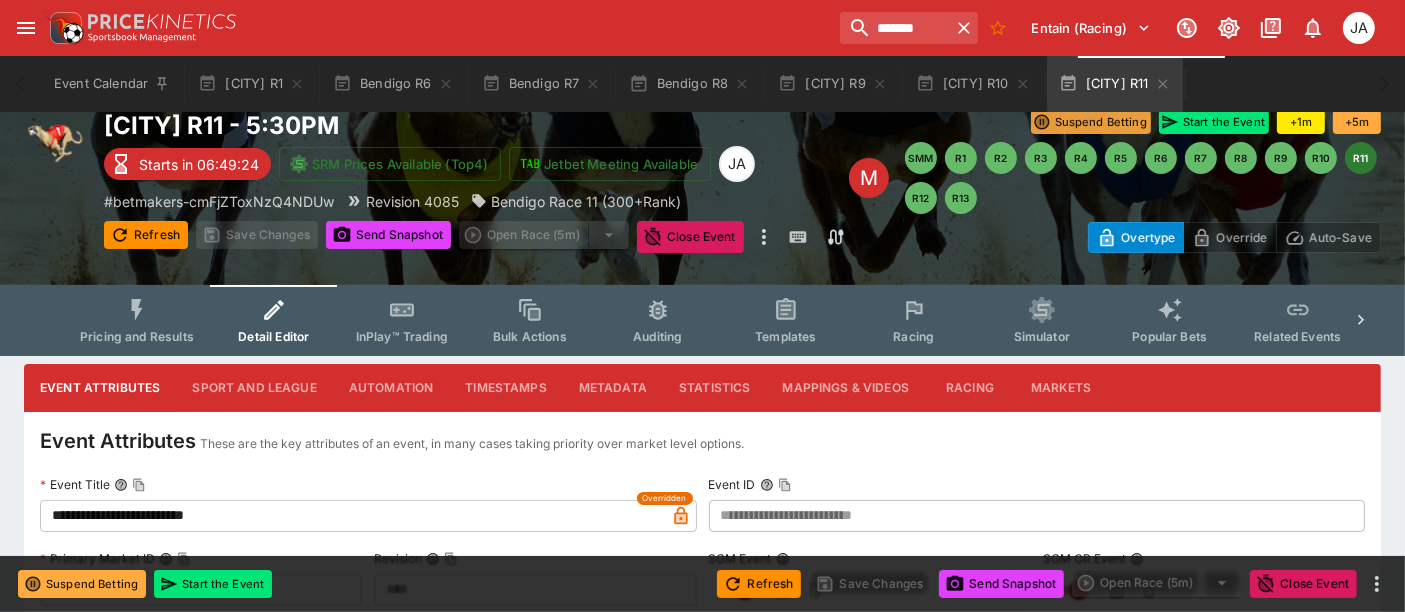 scroll, scrollTop: 0, scrollLeft: 0, axis: both 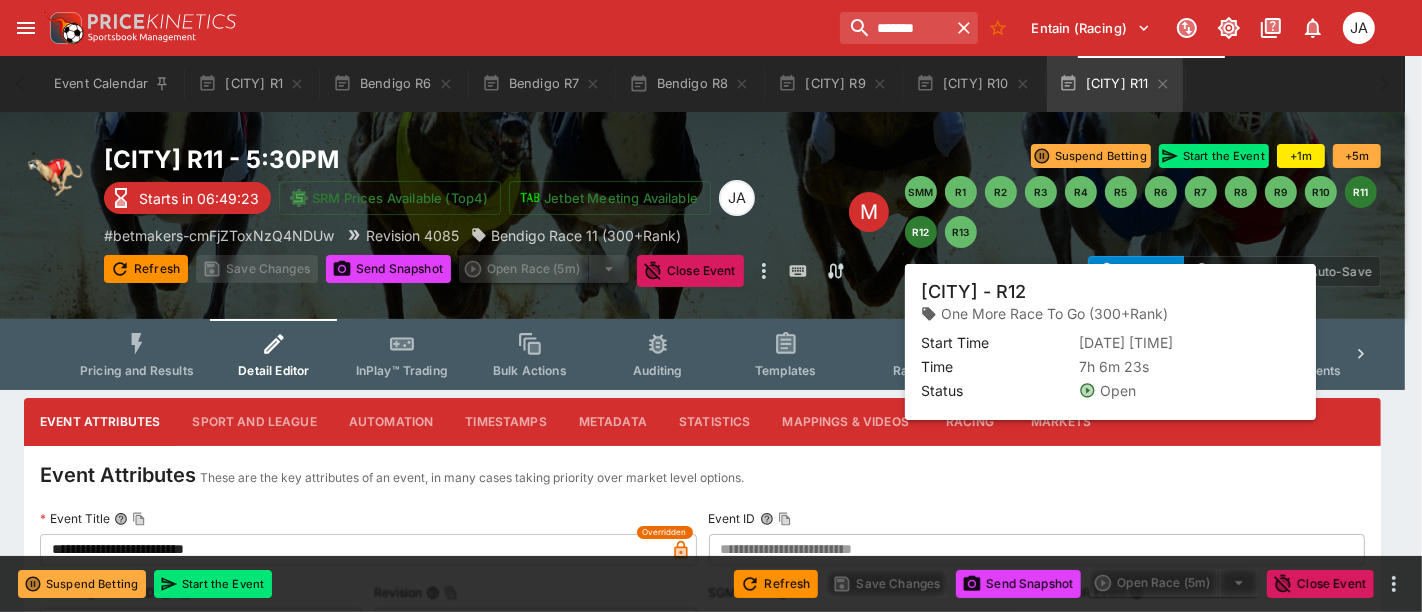 click on "R12" at bounding box center [921, 232] 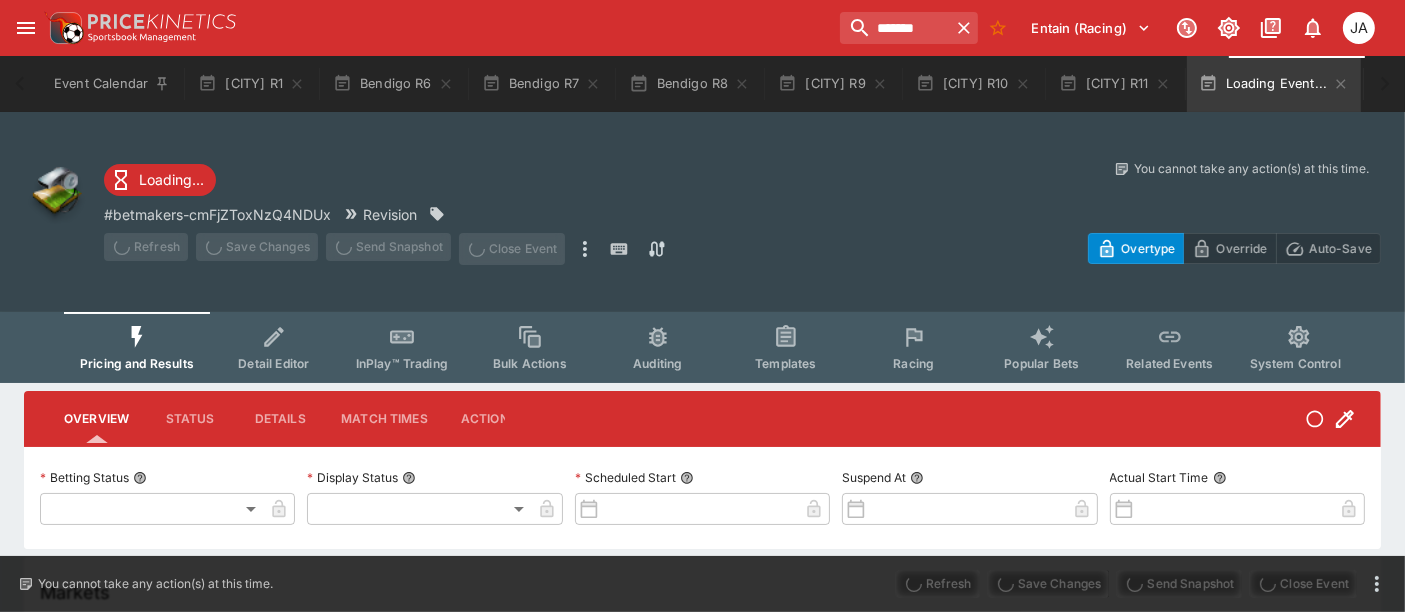 scroll, scrollTop: 0, scrollLeft: 16, axis: horizontal 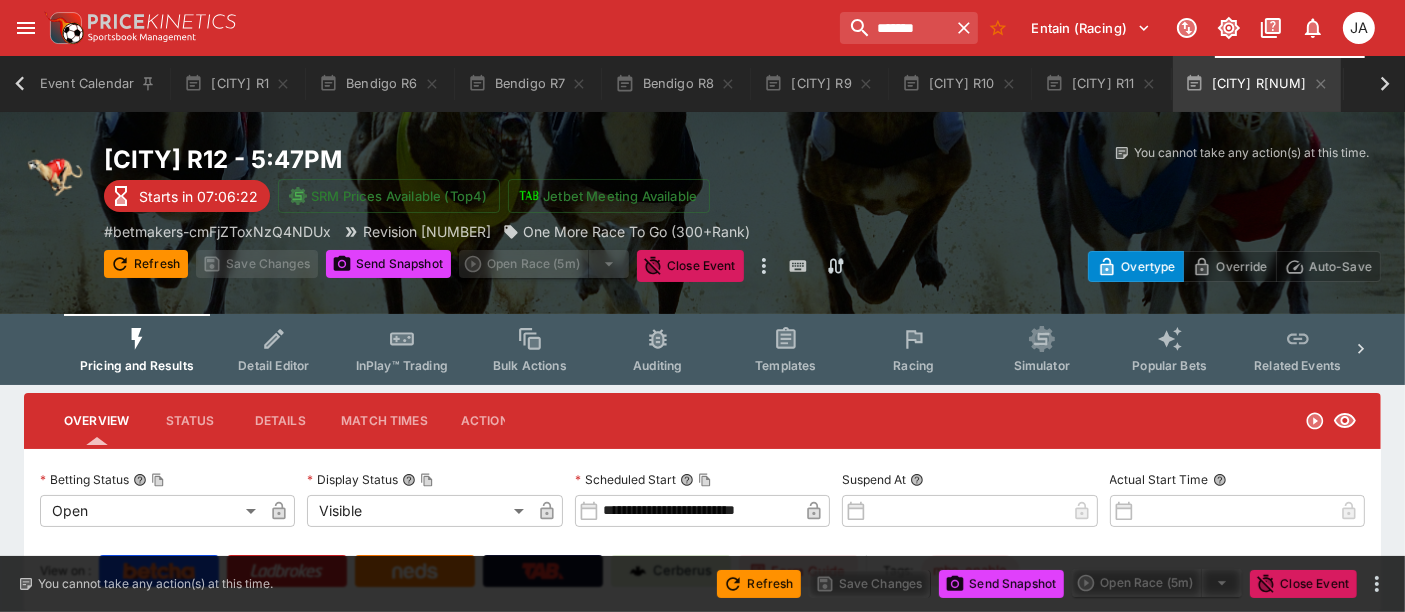 type on "**********" 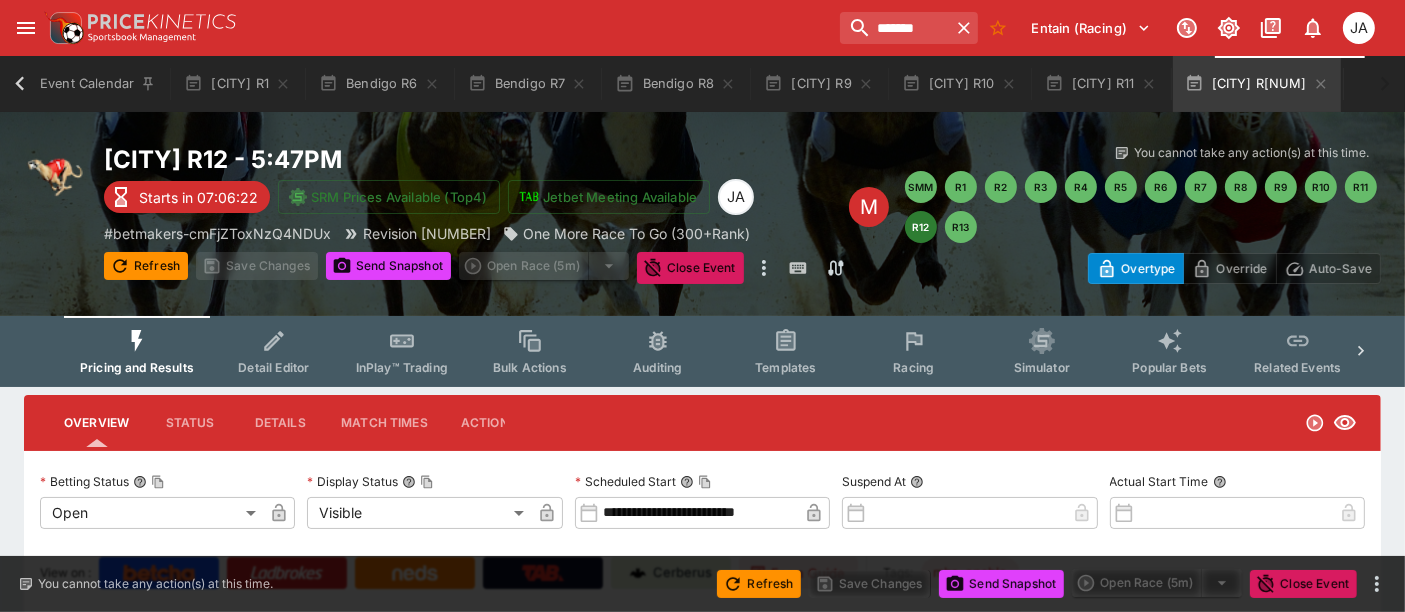 click on "Detail Editor" at bounding box center [274, 351] 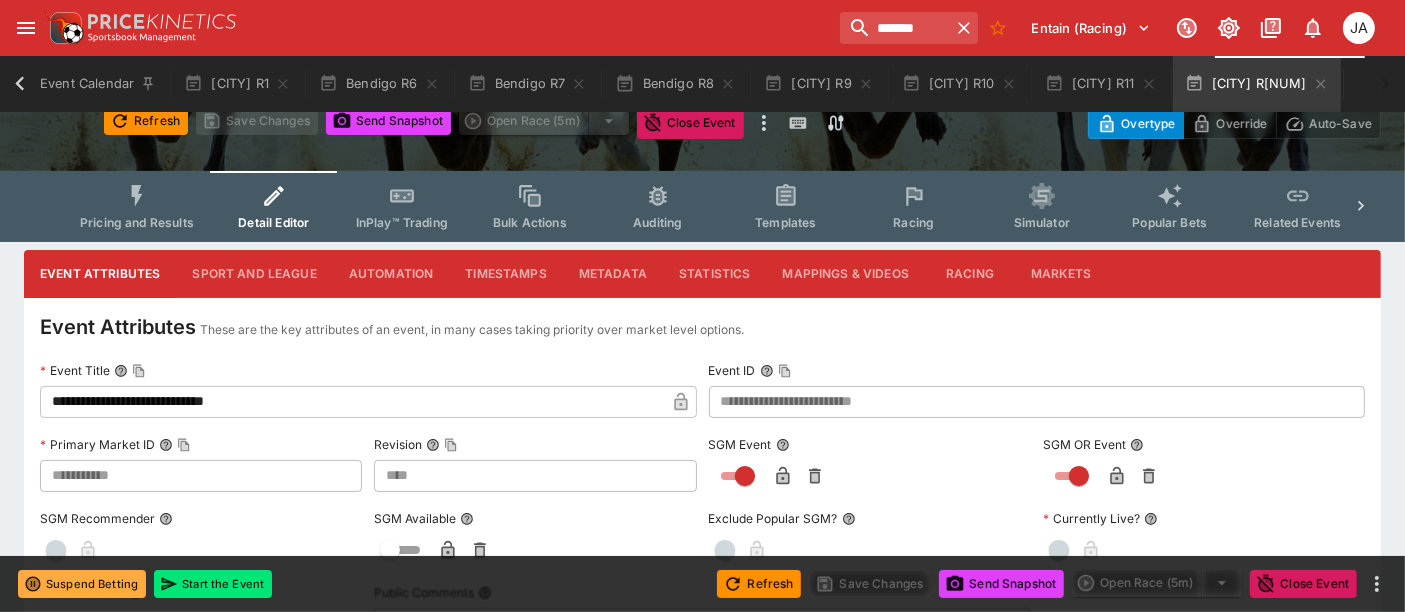 scroll, scrollTop: 0, scrollLeft: 0, axis: both 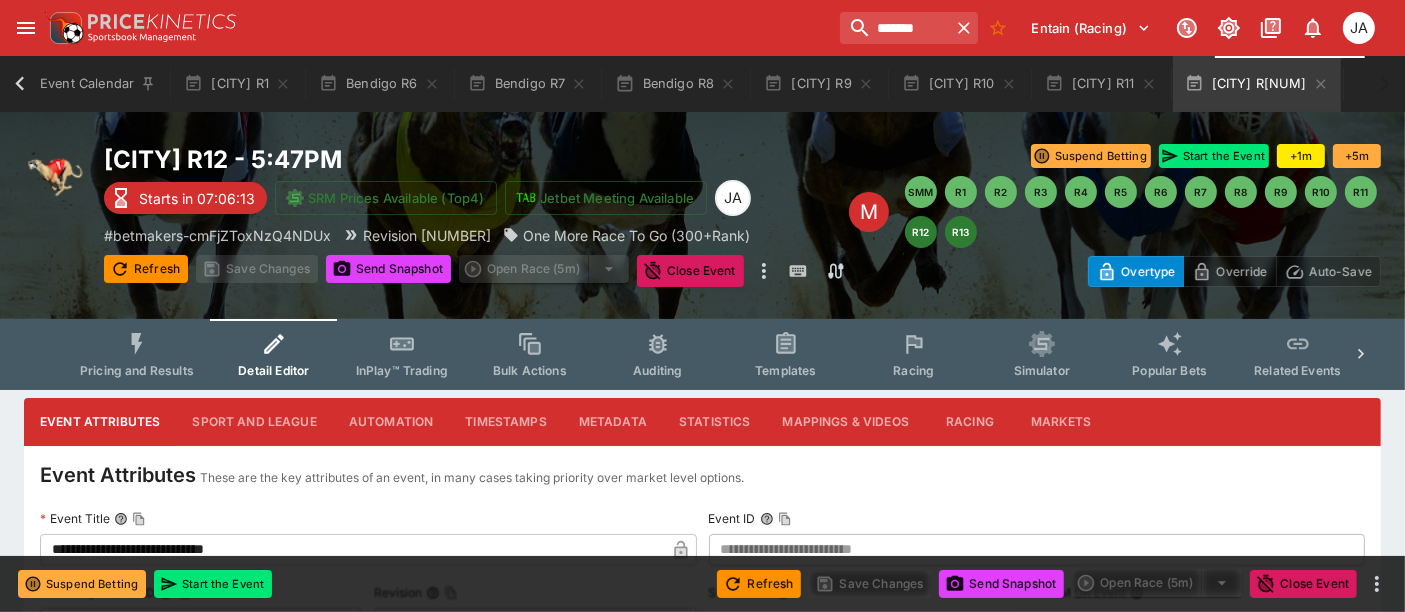 click on "SMM R1 R2 R3 R4 R5 R6 R7 R8 R9 R10 R11 R12 R13" at bounding box center (1143, 212) 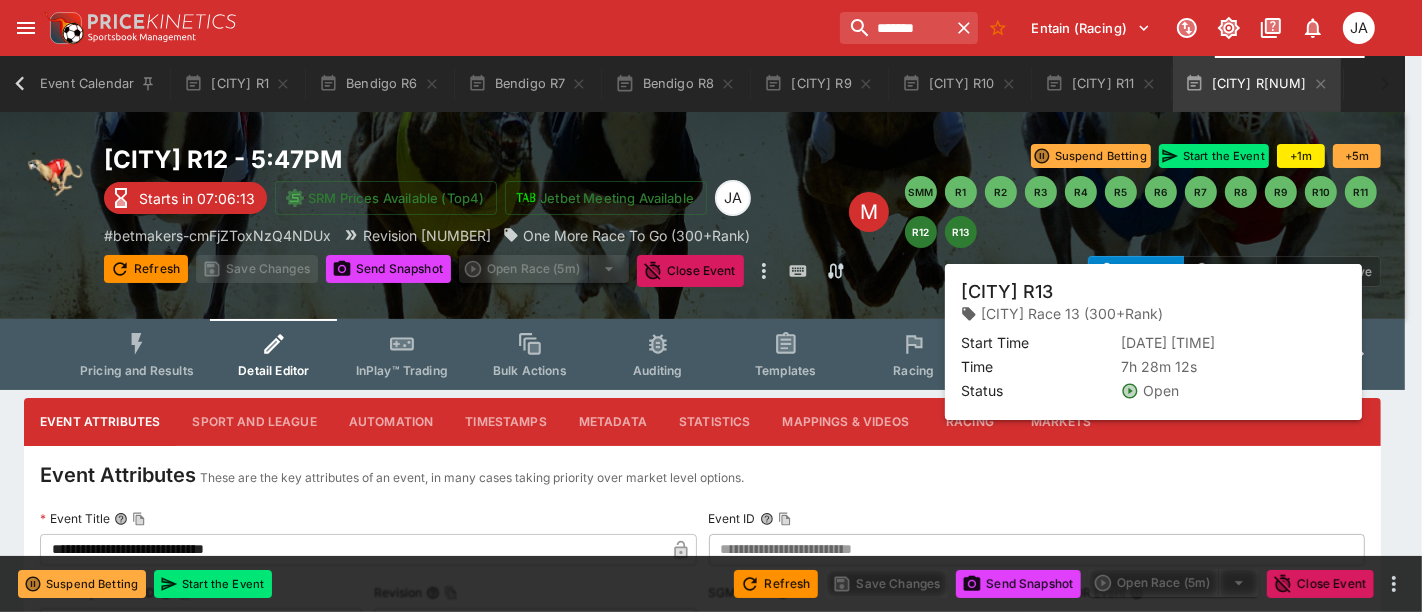 click on "R13" at bounding box center [961, 232] 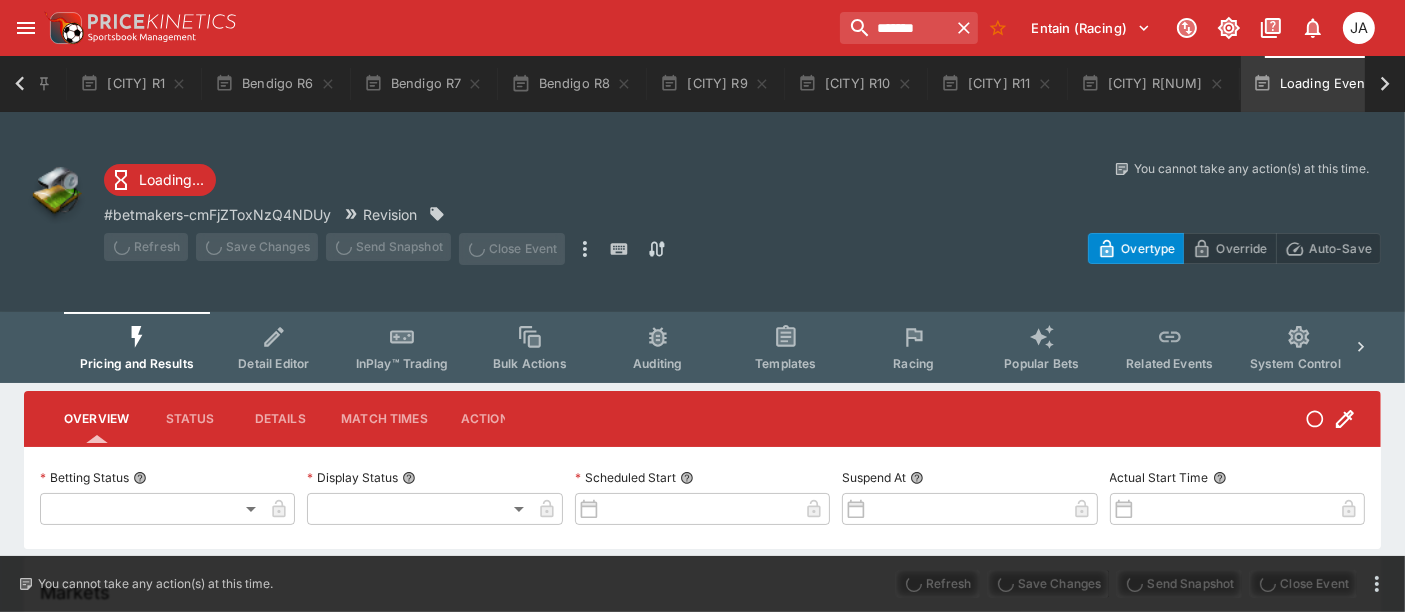type on "**********" 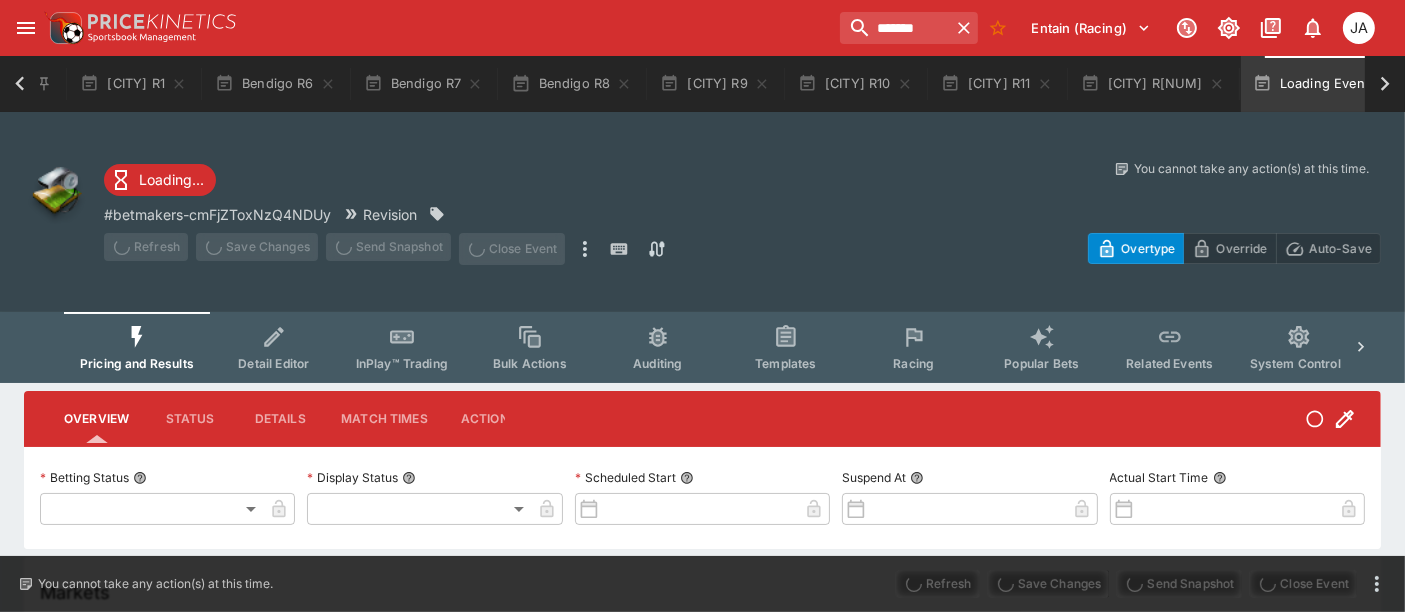 type on "*******" 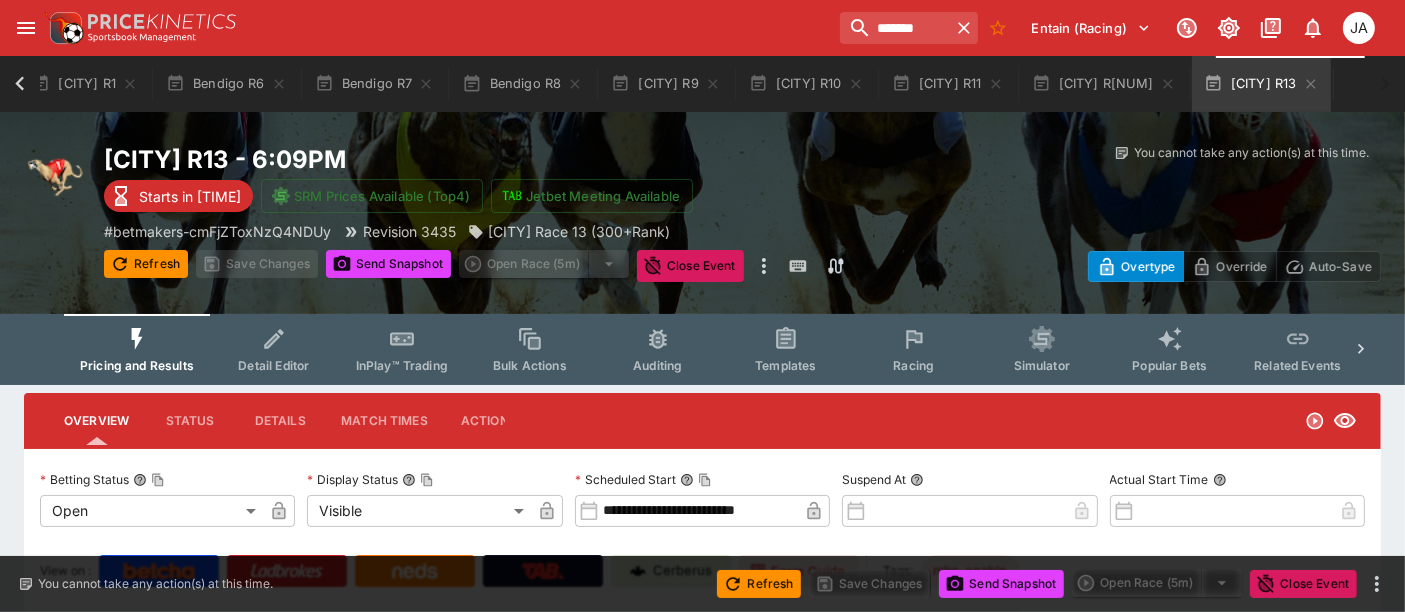 scroll, scrollTop: 0, scrollLeft: 167, axis: horizontal 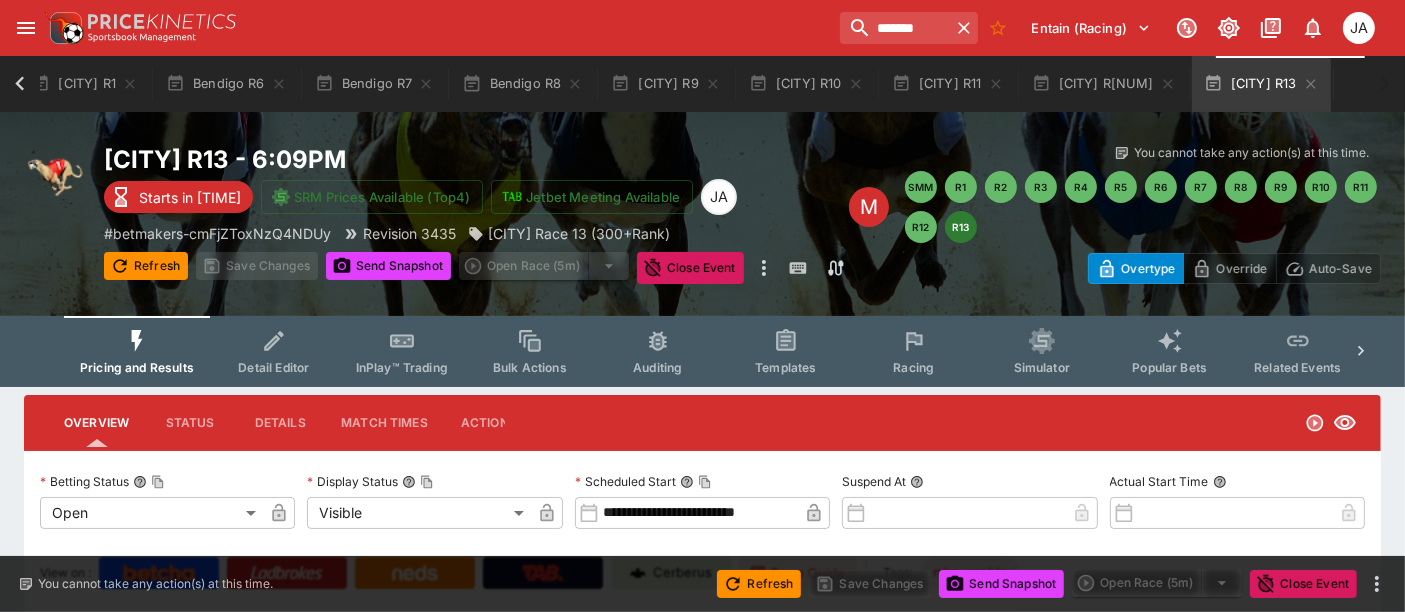 click on "Detail Editor" at bounding box center (273, 367) 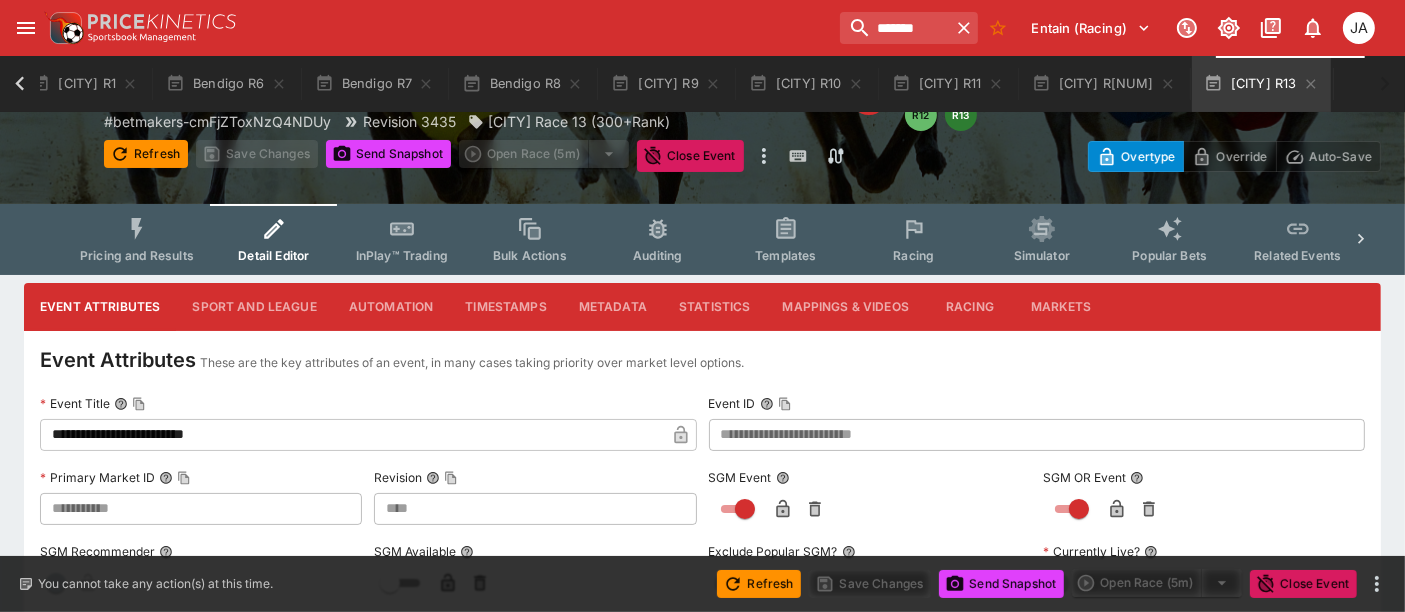 scroll, scrollTop: 148, scrollLeft: 0, axis: vertical 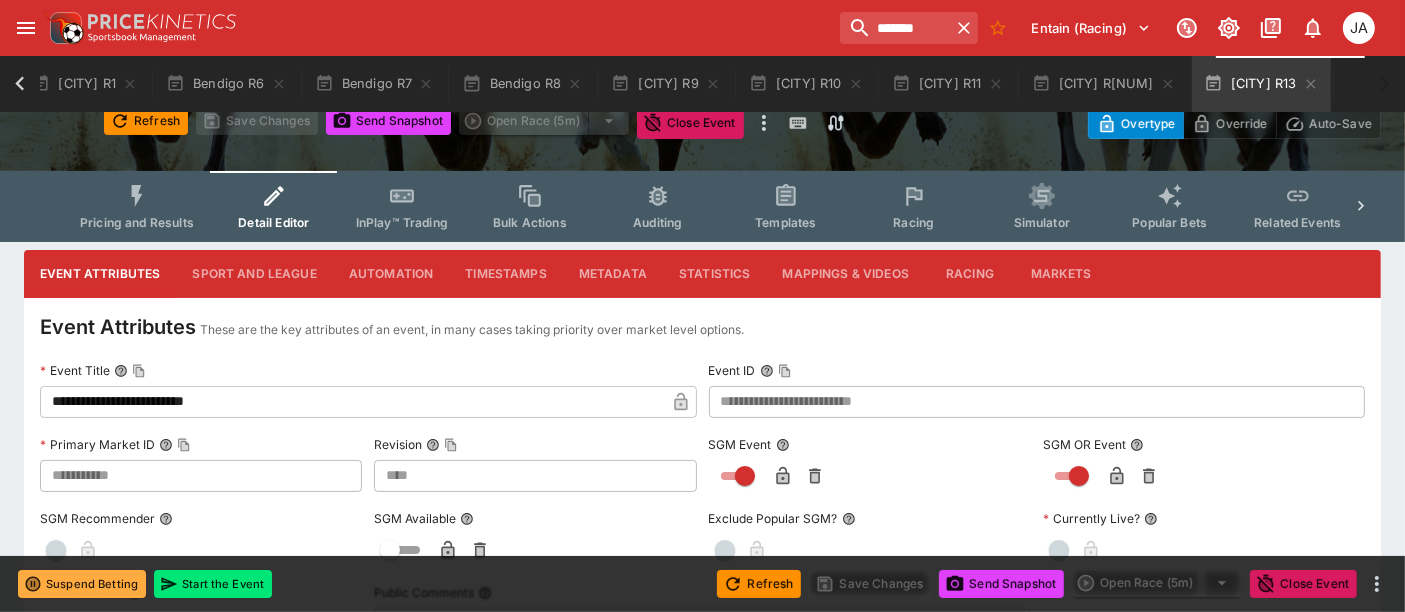 type on "****" 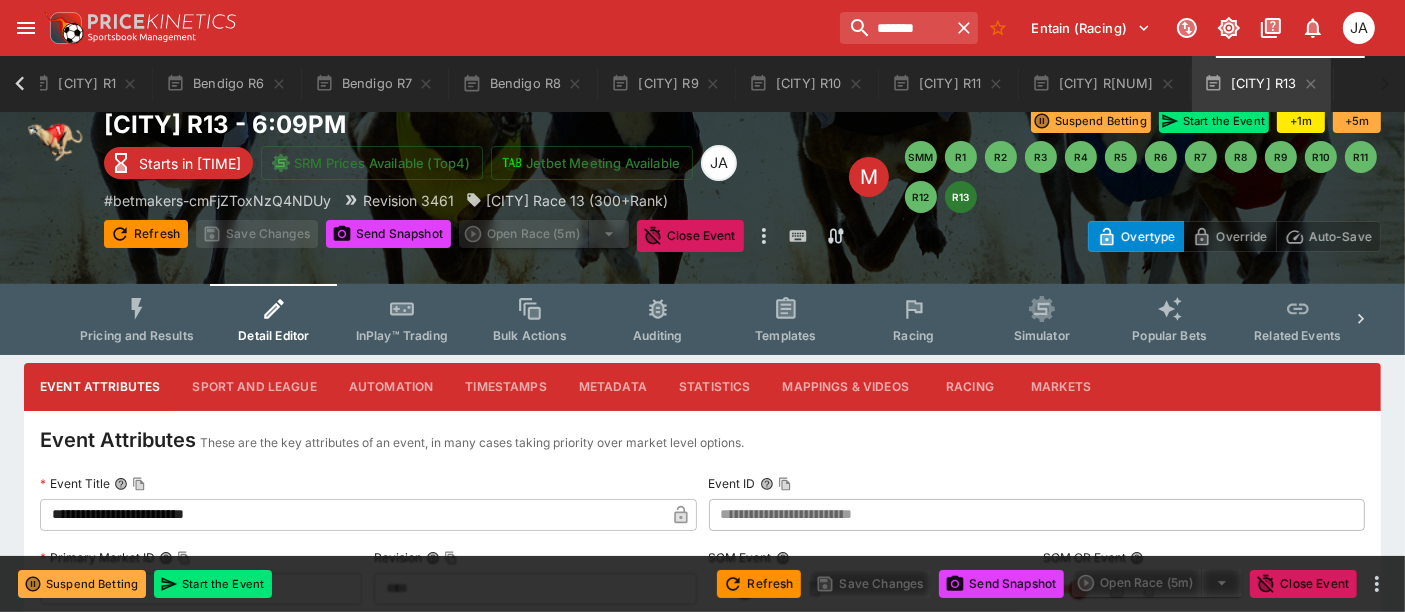 scroll, scrollTop: 0, scrollLeft: 0, axis: both 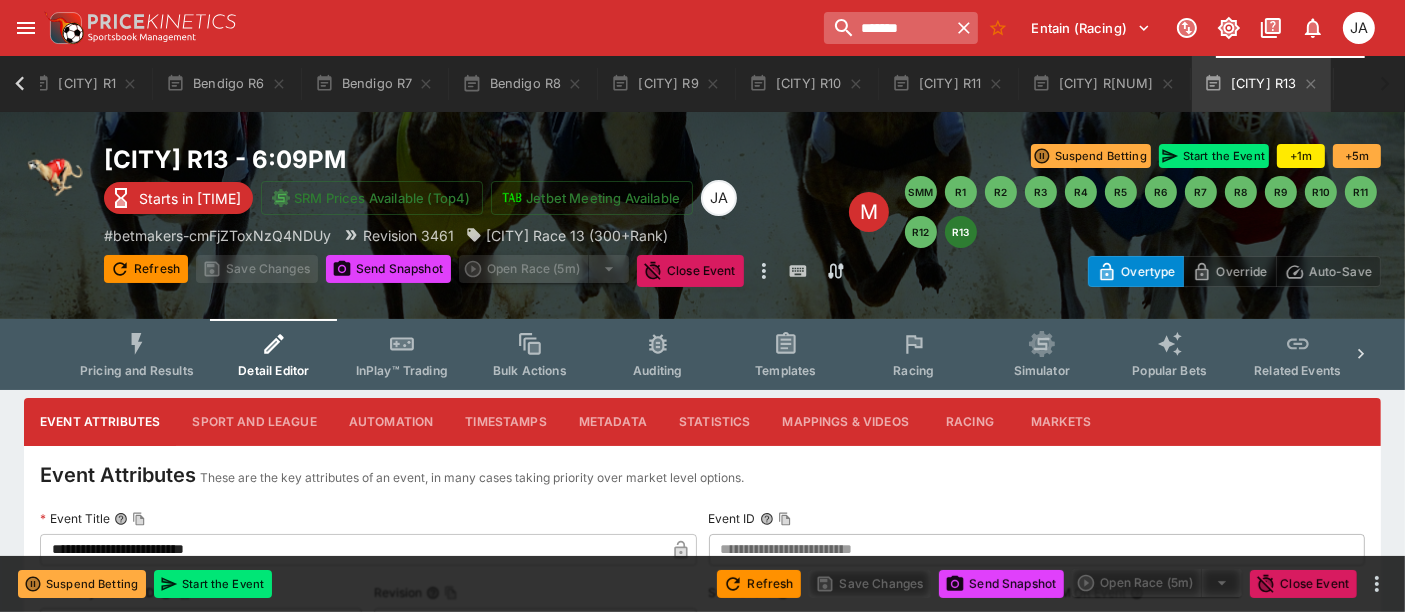 drag, startPoint x: 873, startPoint y: 33, endPoint x: 842, endPoint y: 40, distance: 31.780497 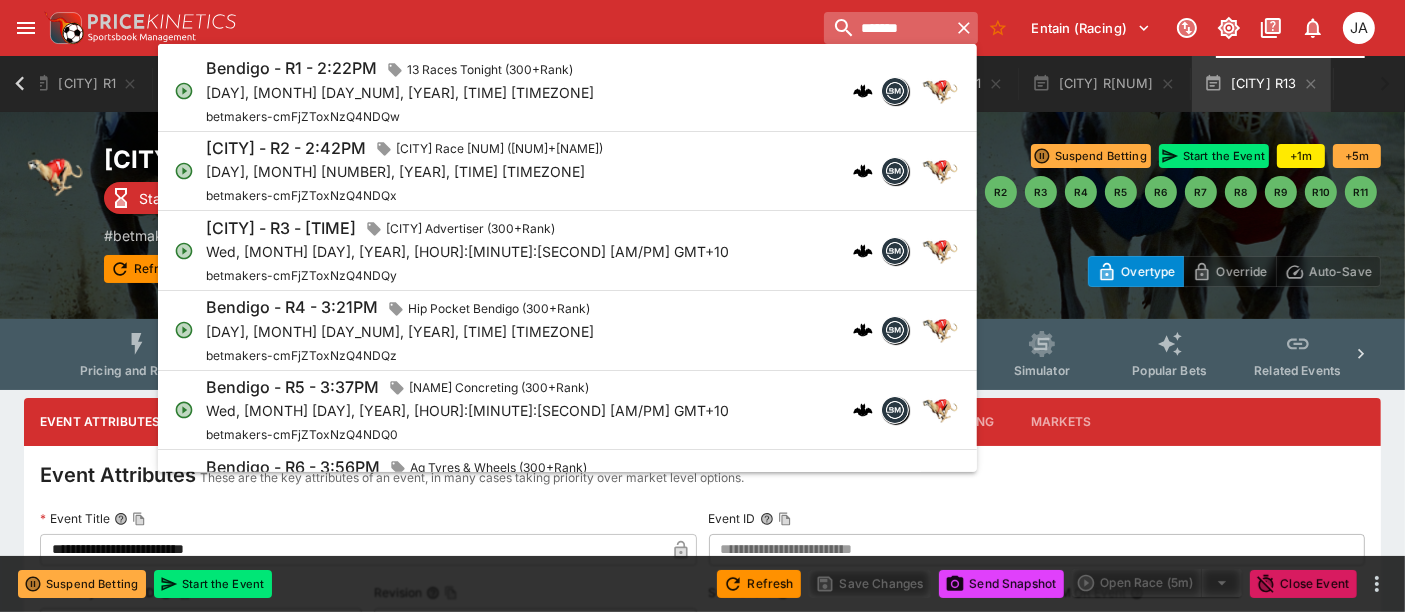 click on "*******" at bounding box center [887, 28] 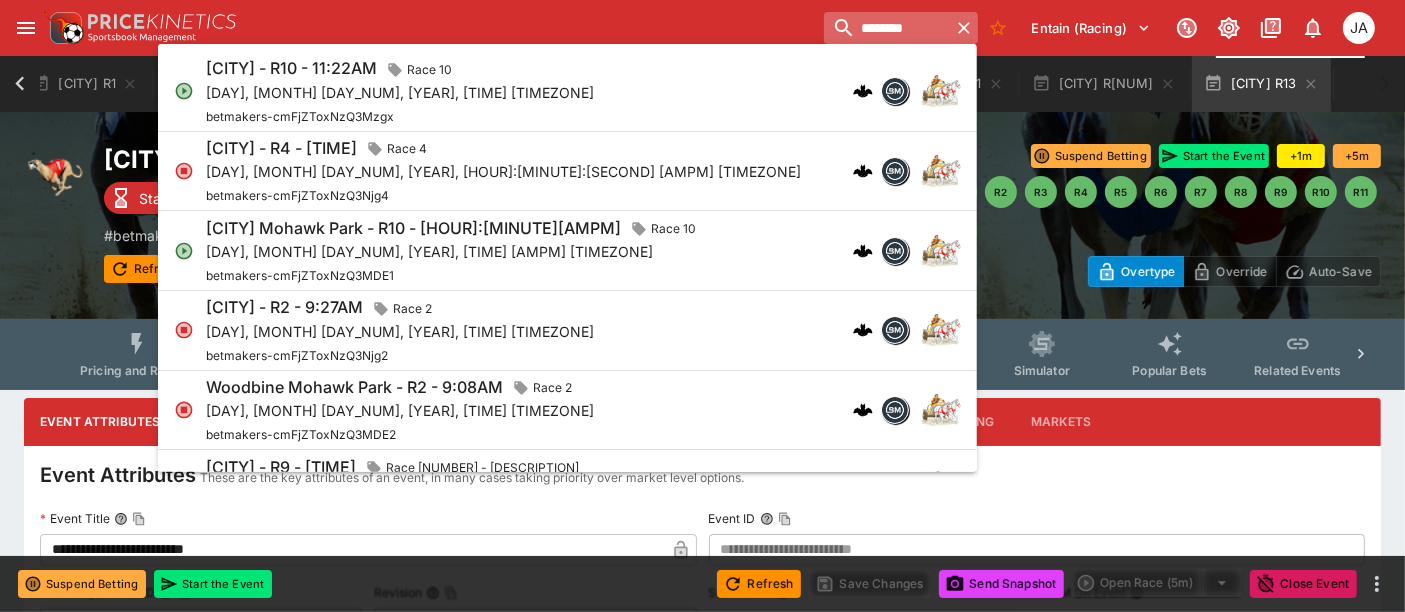 type on "********" 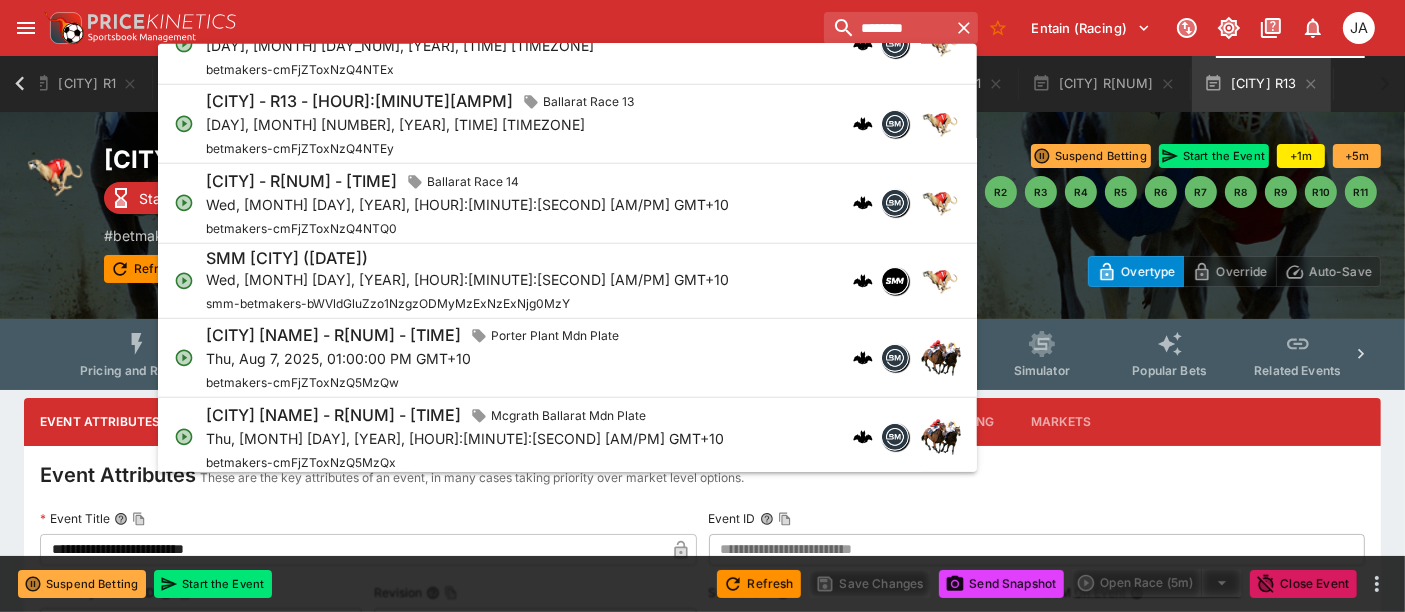 scroll, scrollTop: 888, scrollLeft: 0, axis: vertical 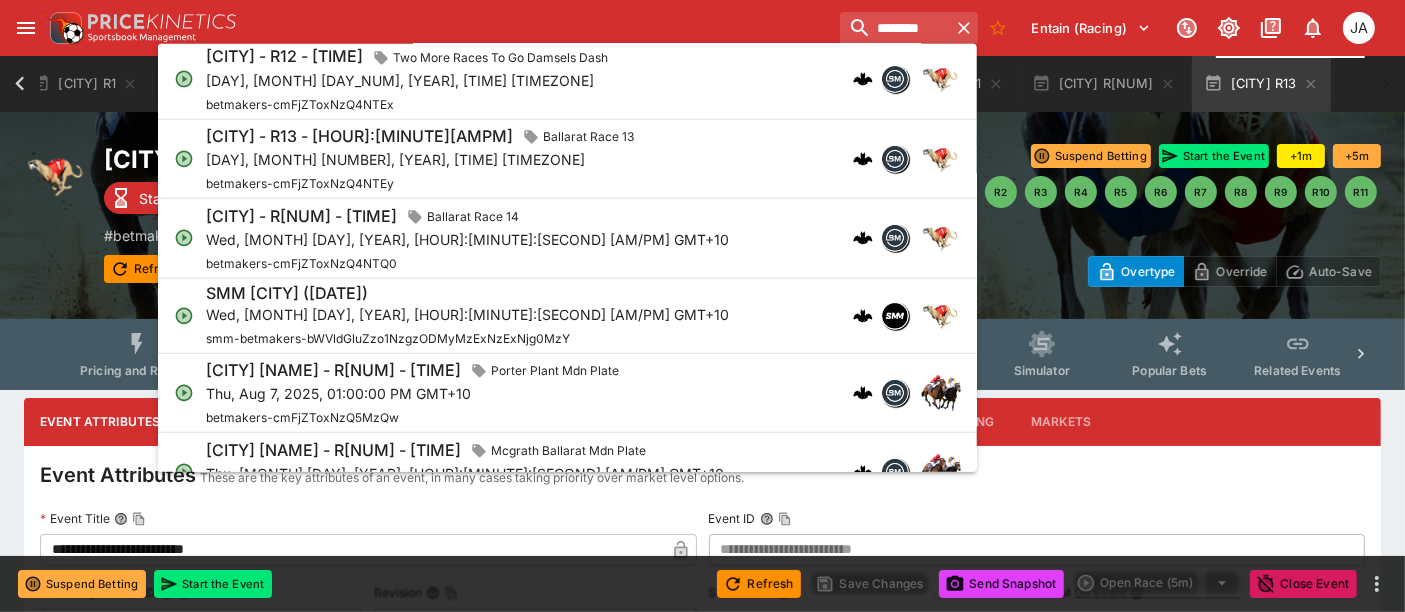 click on "[CITY] - R14 - 10:57PM [CITY] Race 14 Wed, [MONTH] [DAY], [YEAR], [HOUR]:[MINUTE]:[SECOND] [AM/PM] GMT+10 betmakers-cmFjZToxNzQ4NTQ0" at bounding box center [467, 238] 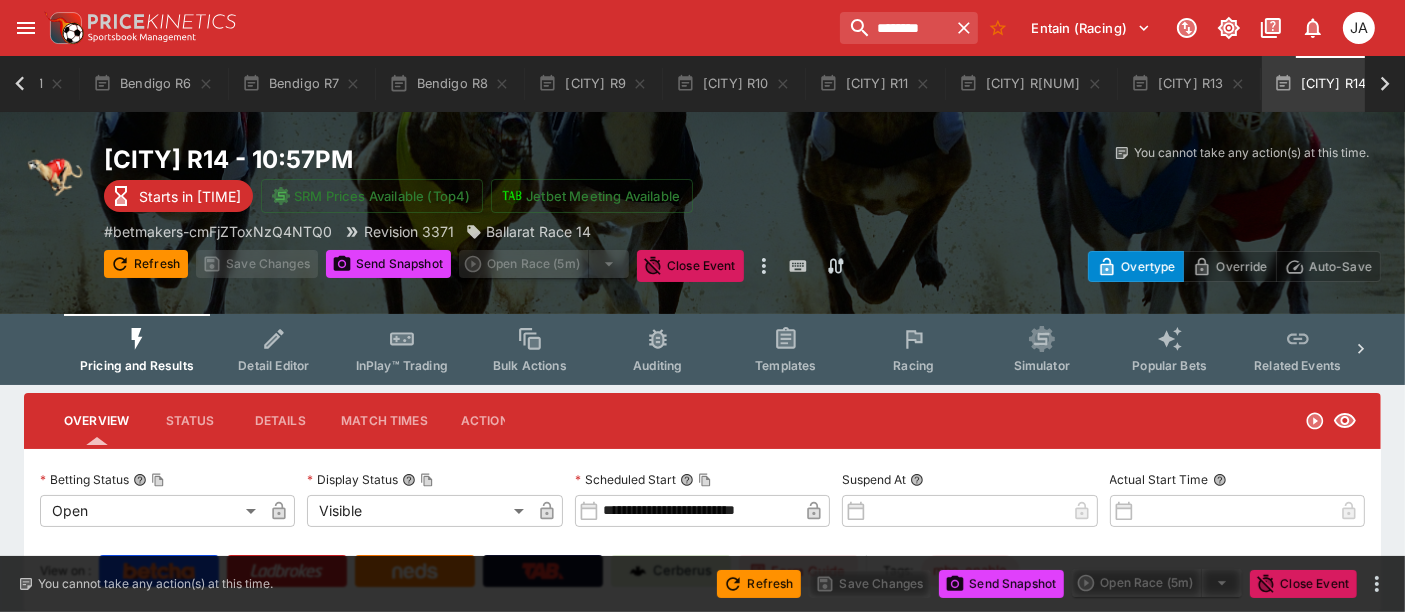 type on "**********" 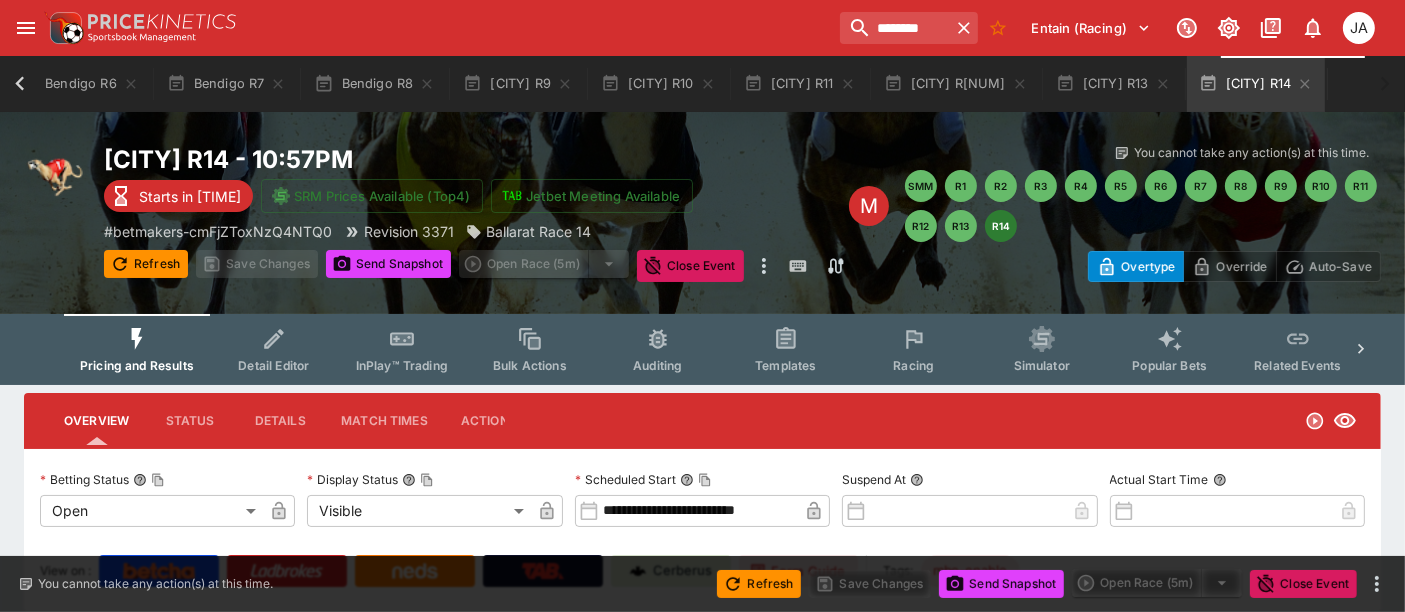 scroll, scrollTop: 0, scrollLeft: 317, axis: horizontal 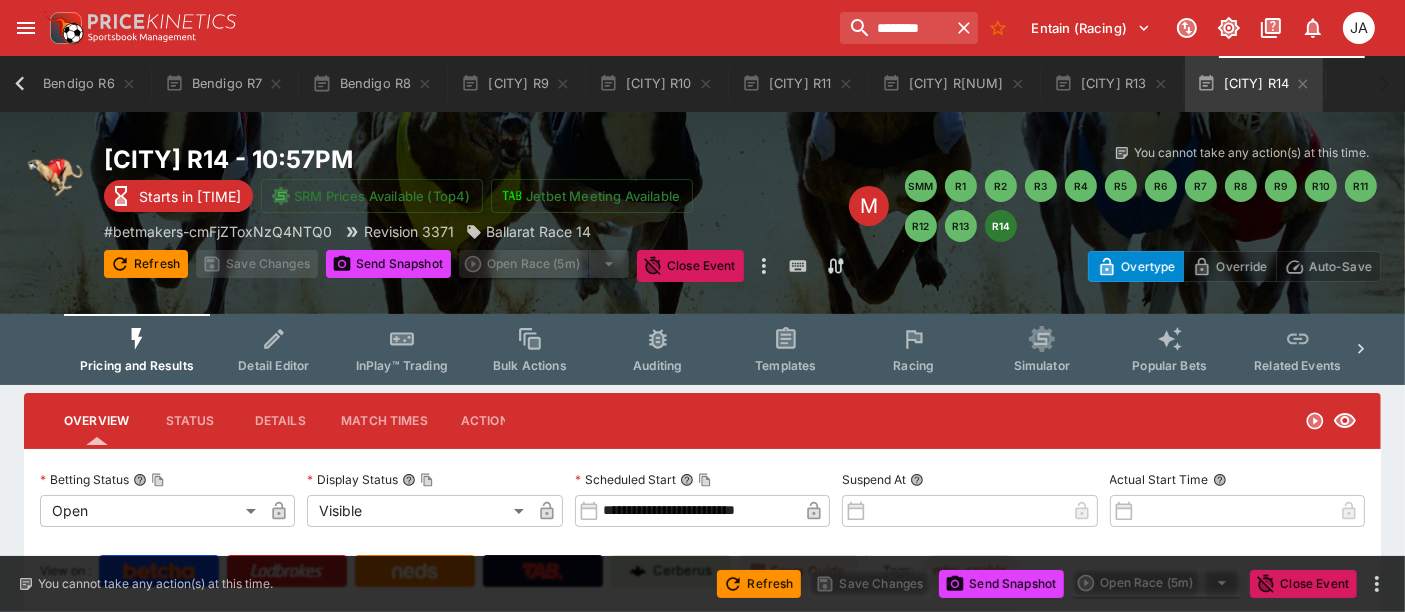 click on "Detail Editor" at bounding box center (274, 349) 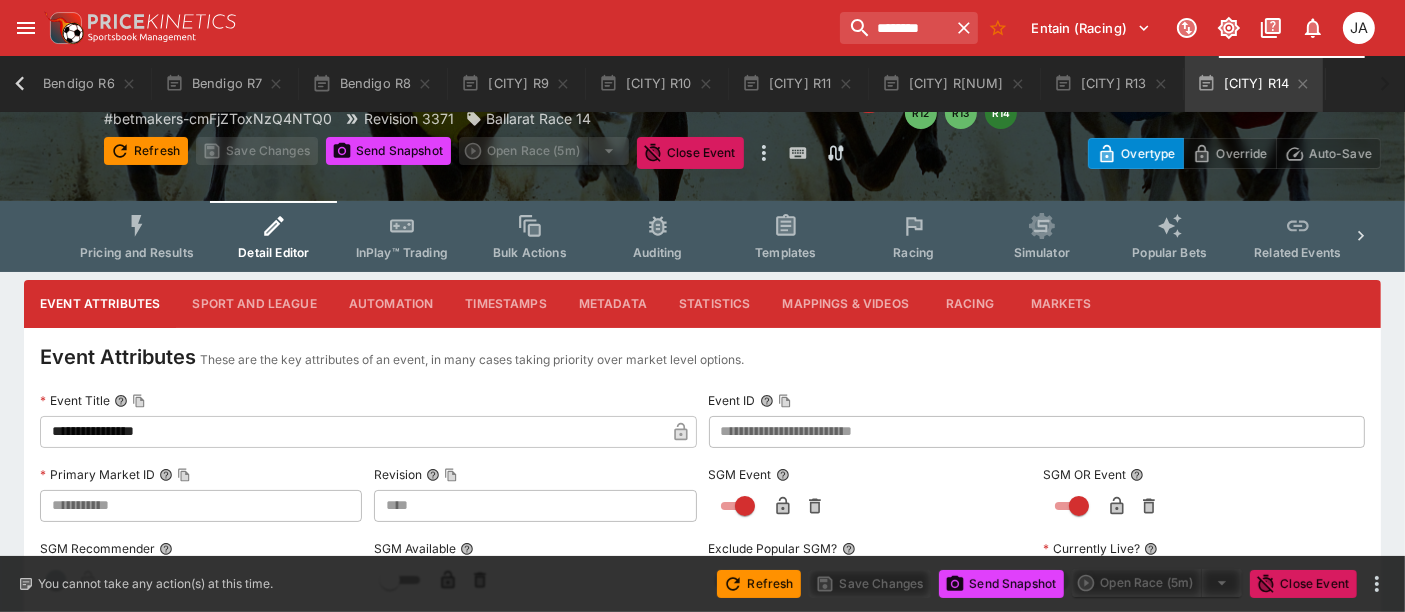 scroll, scrollTop: 148, scrollLeft: 0, axis: vertical 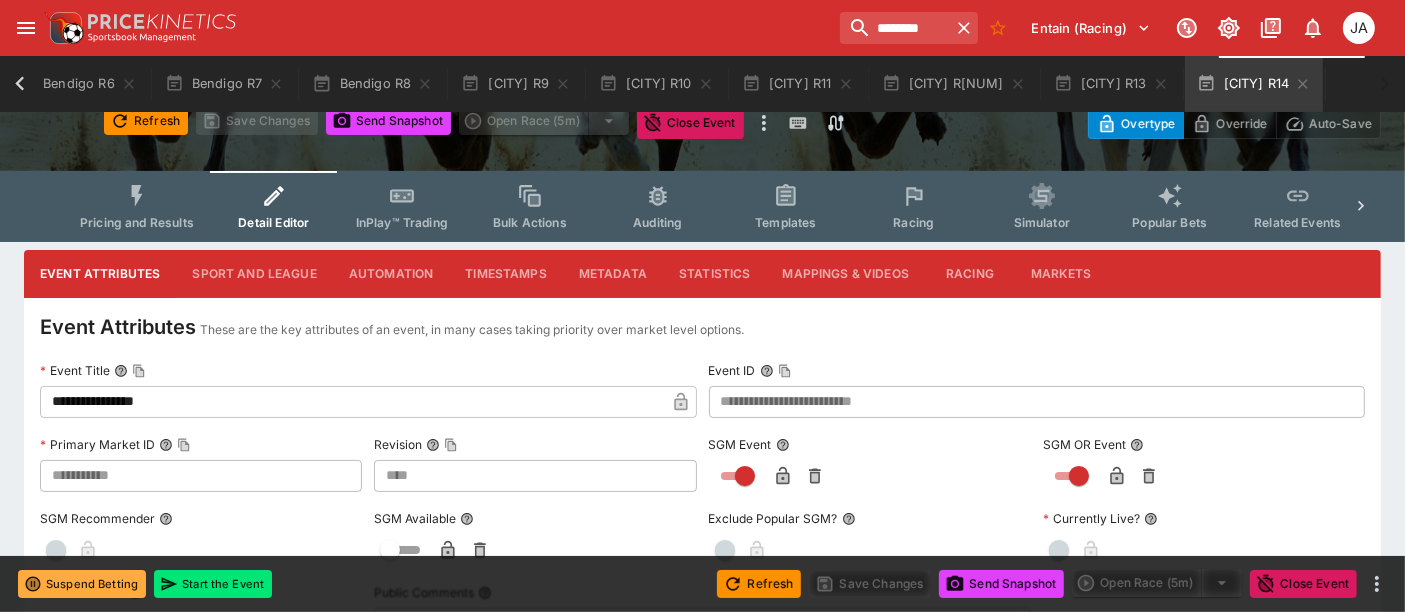 click on "**********" at bounding box center [702, 757] 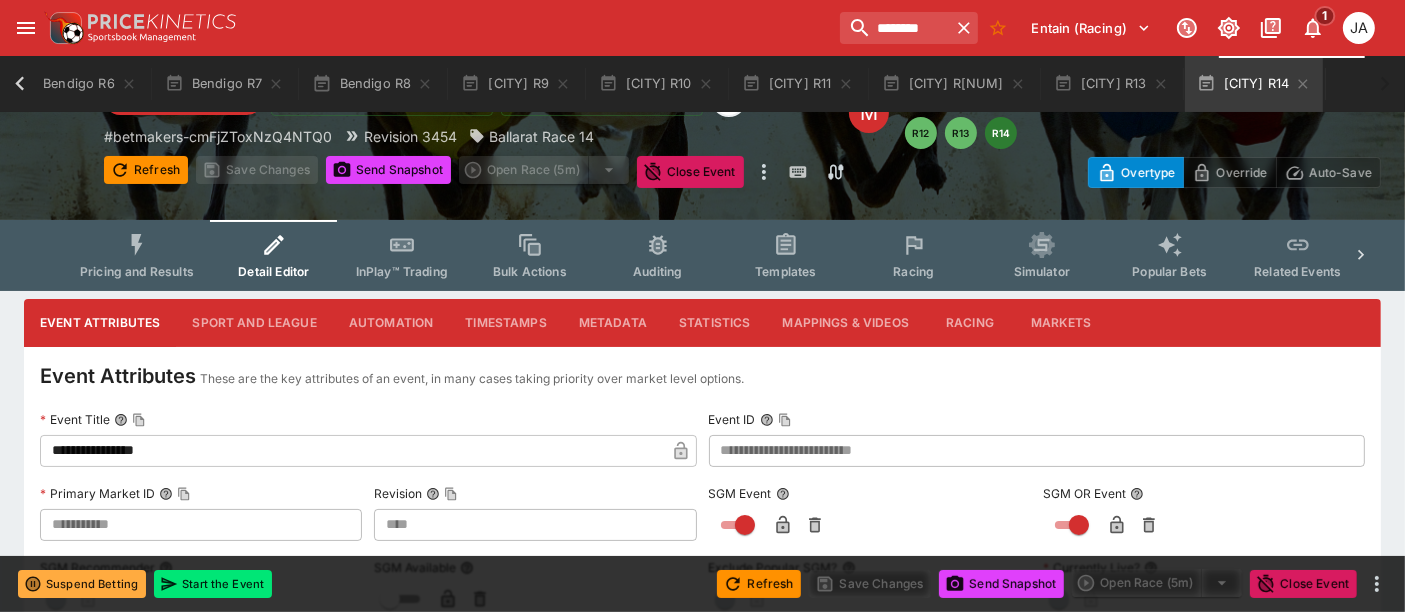 type on "****" 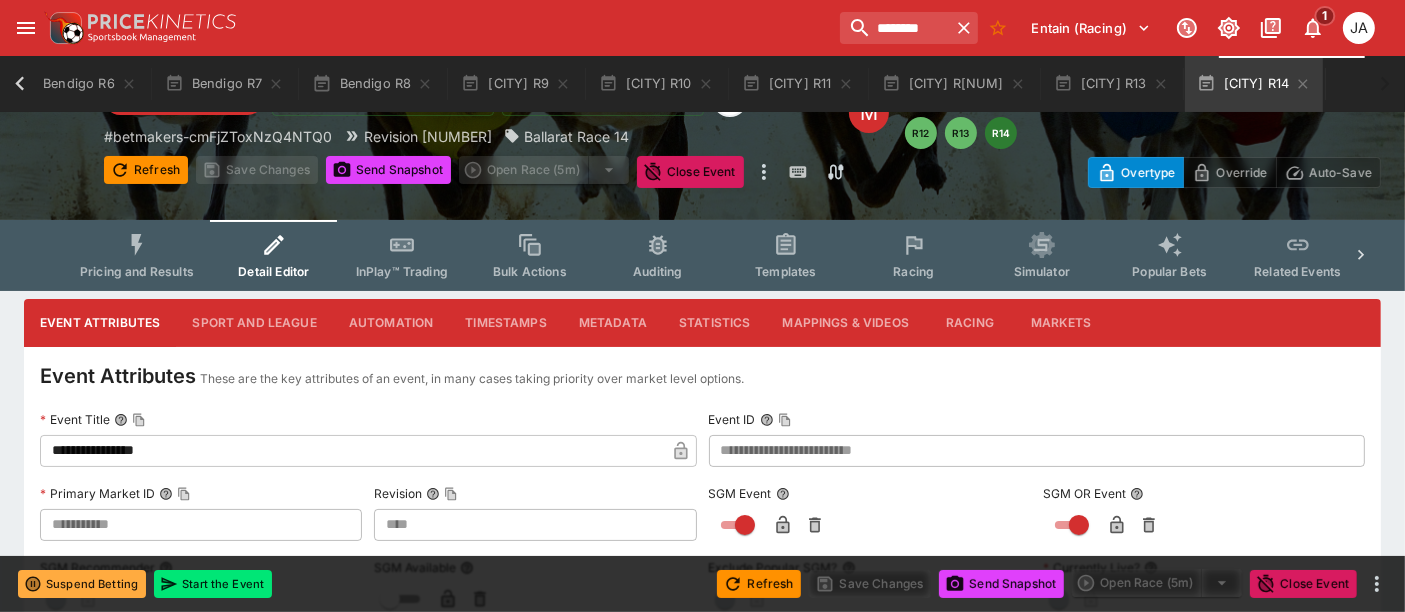 type on "****" 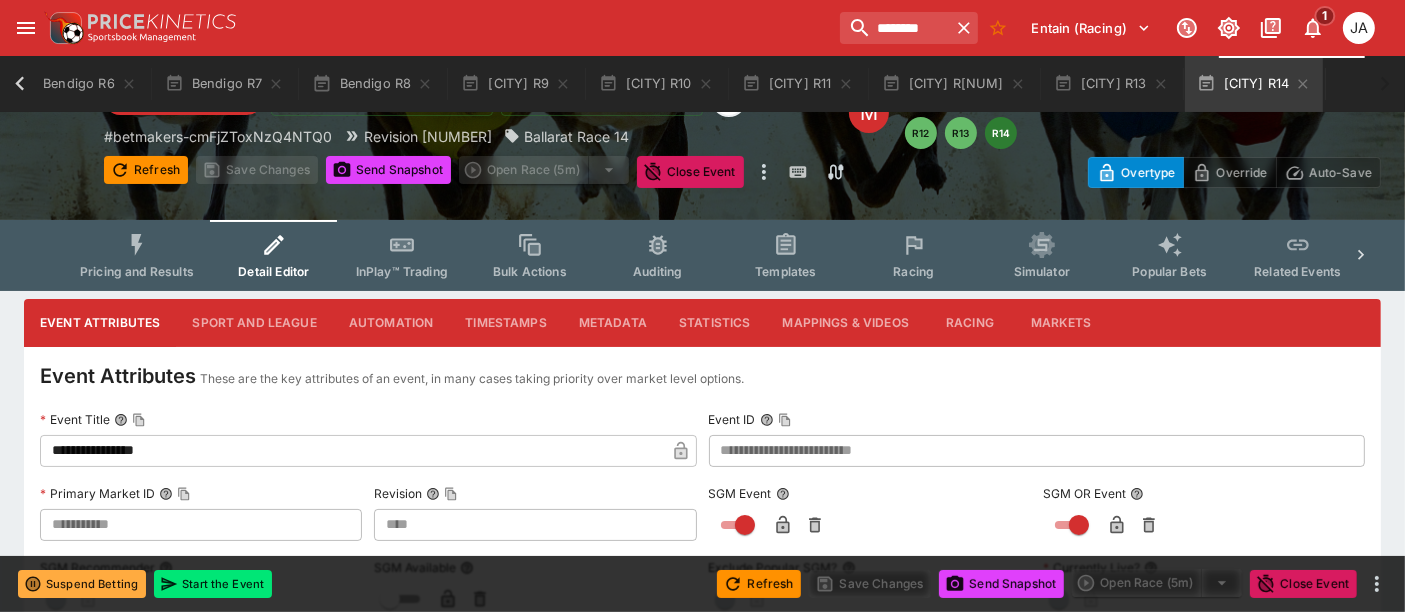 scroll, scrollTop: 197, scrollLeft: 0, axis: vertical 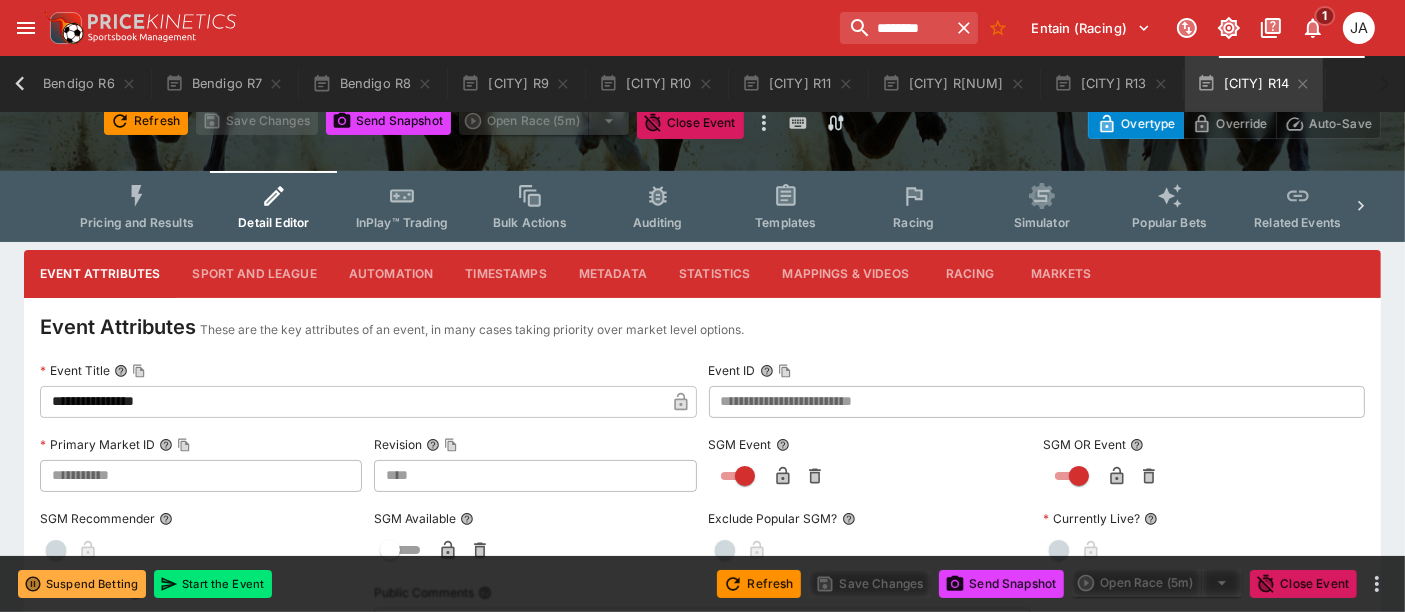 type on "****" 